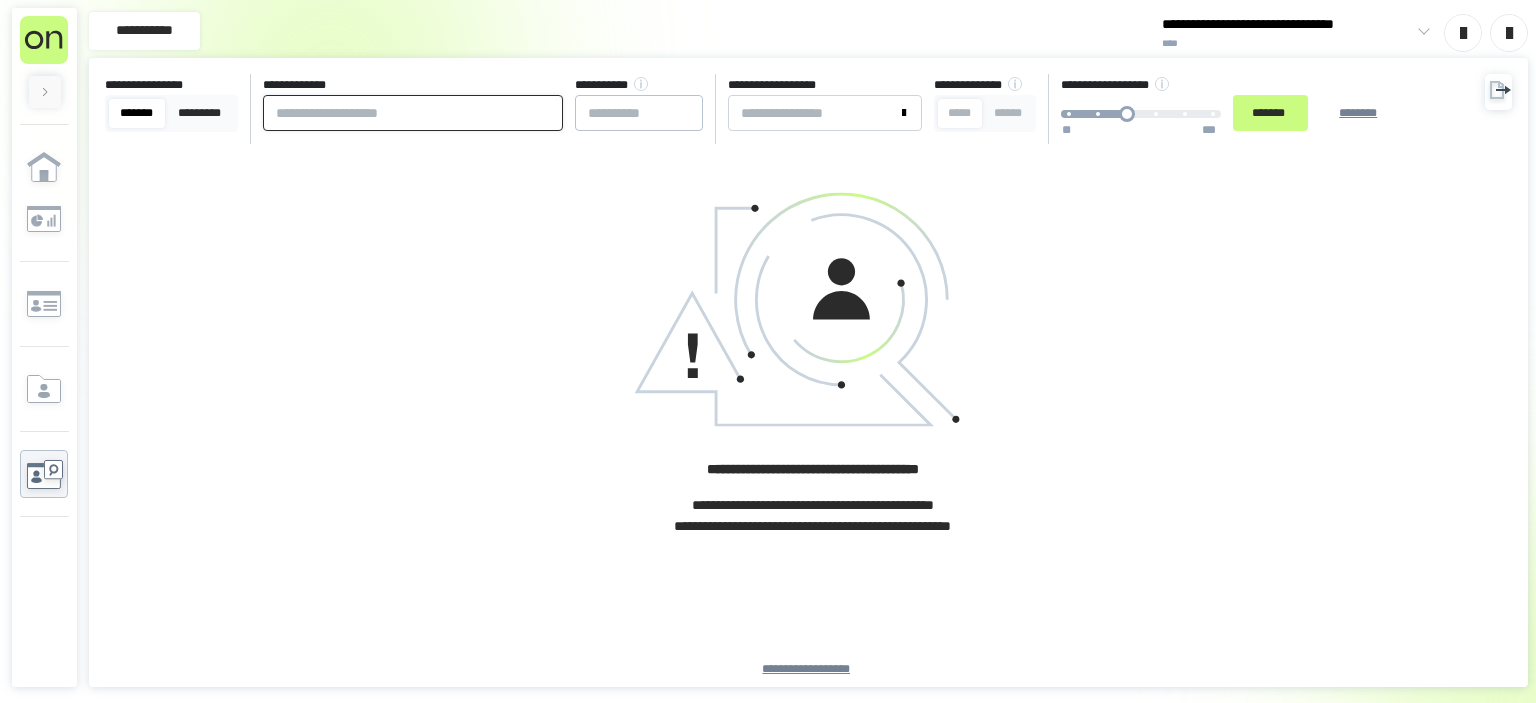 scroll, scrollTop: 0, scrollLeft: 0, axis: both 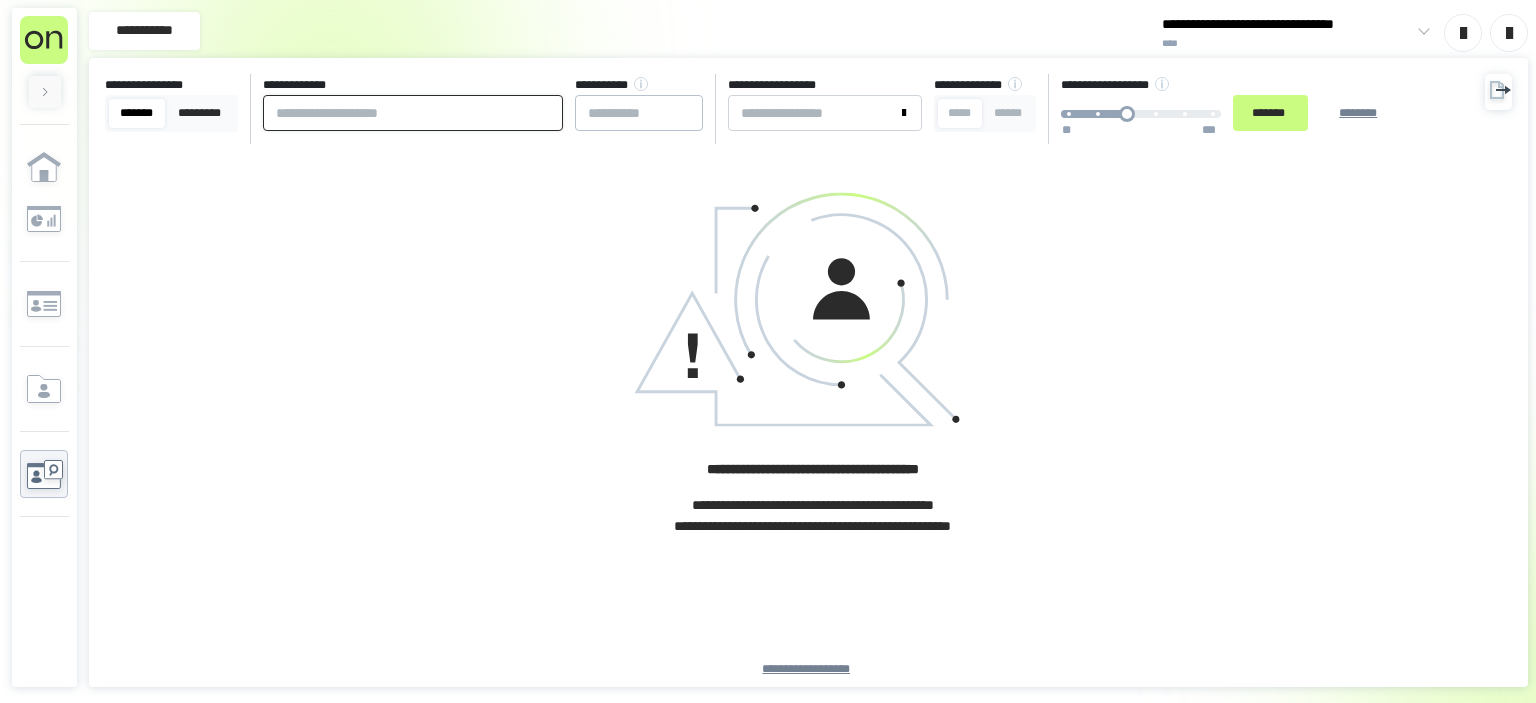 paste on "**********" 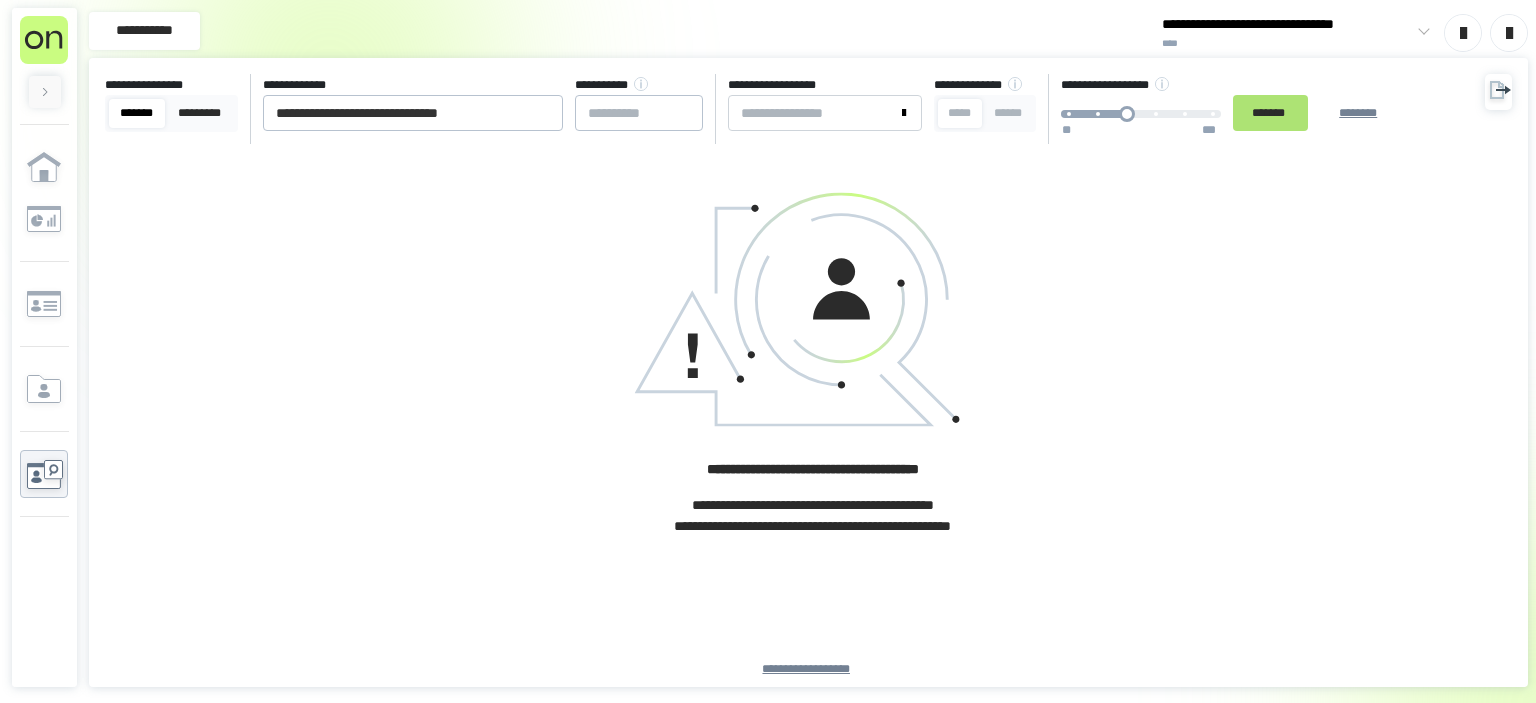 click on "******* ********" at bounding box center [1321, 113] 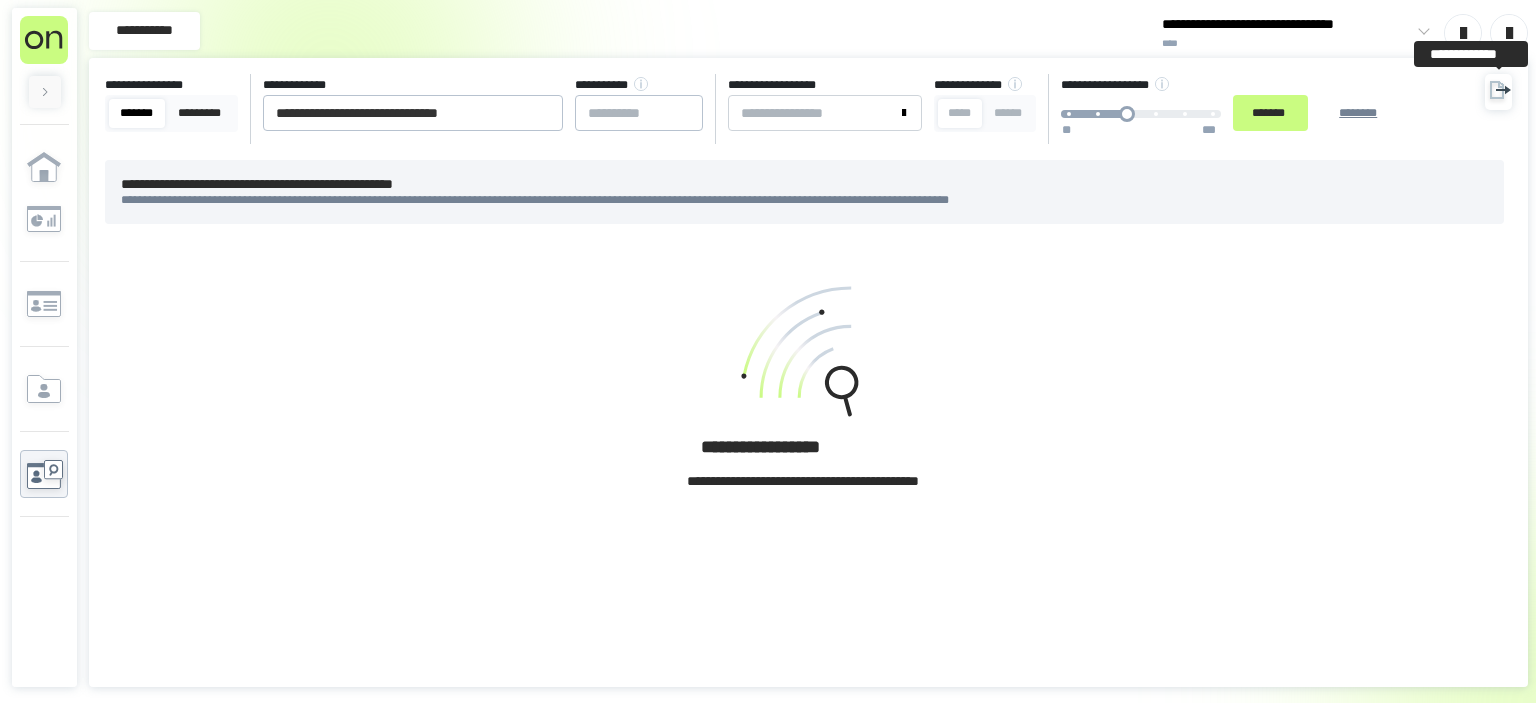 click 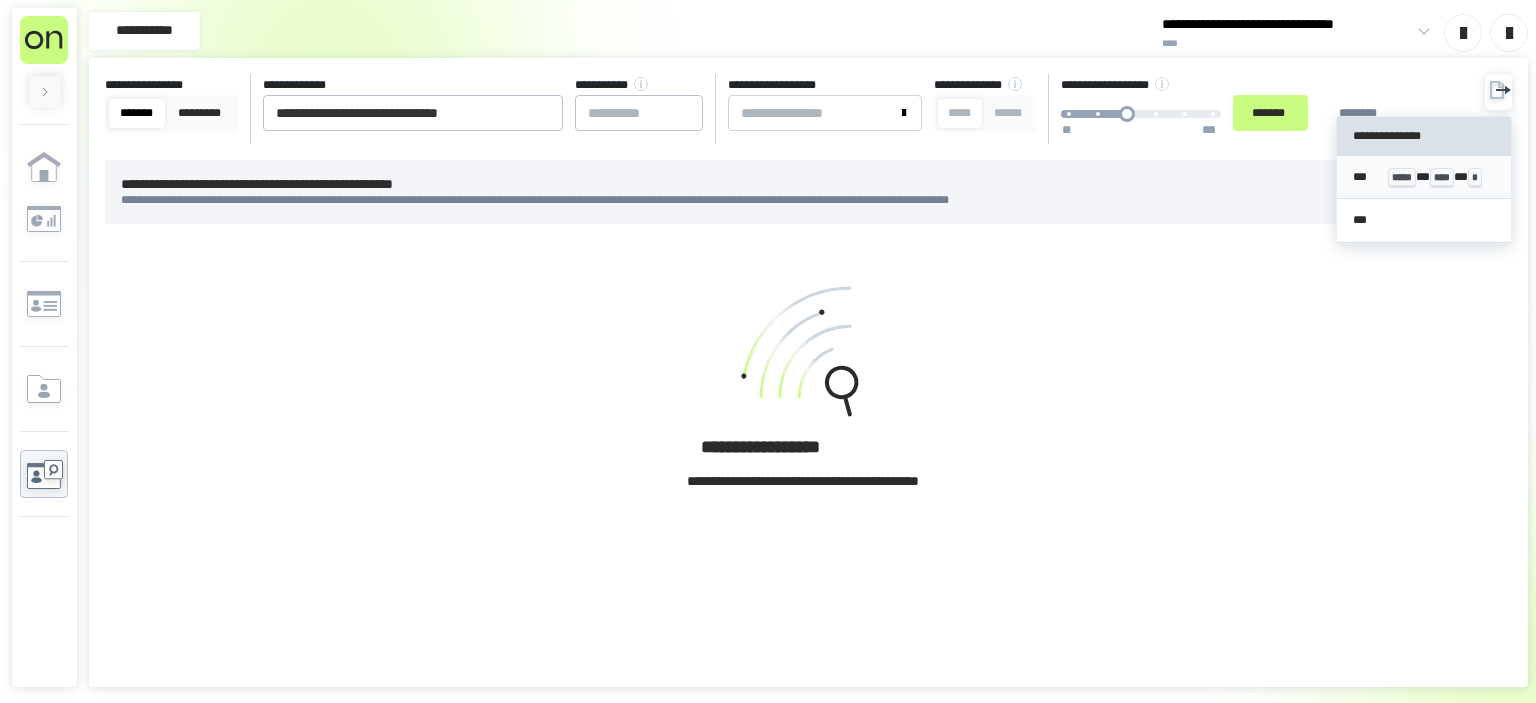 click on "*** ***** * **** *   *" at bounding box center (1424, 178) 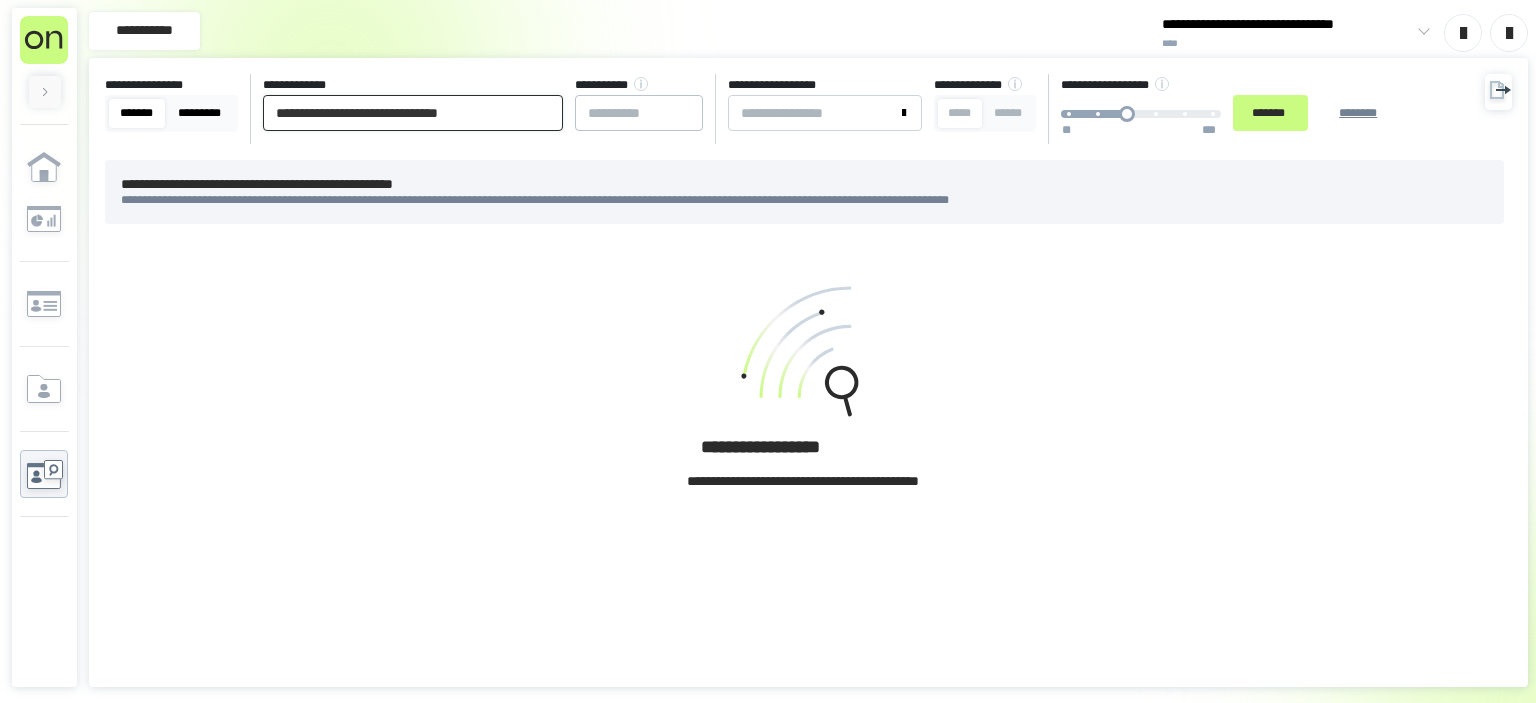 drag, startPoint x: 402, startPoint y: 110, endPoint x: 225, endPoint y: 107, distance: 177.02542 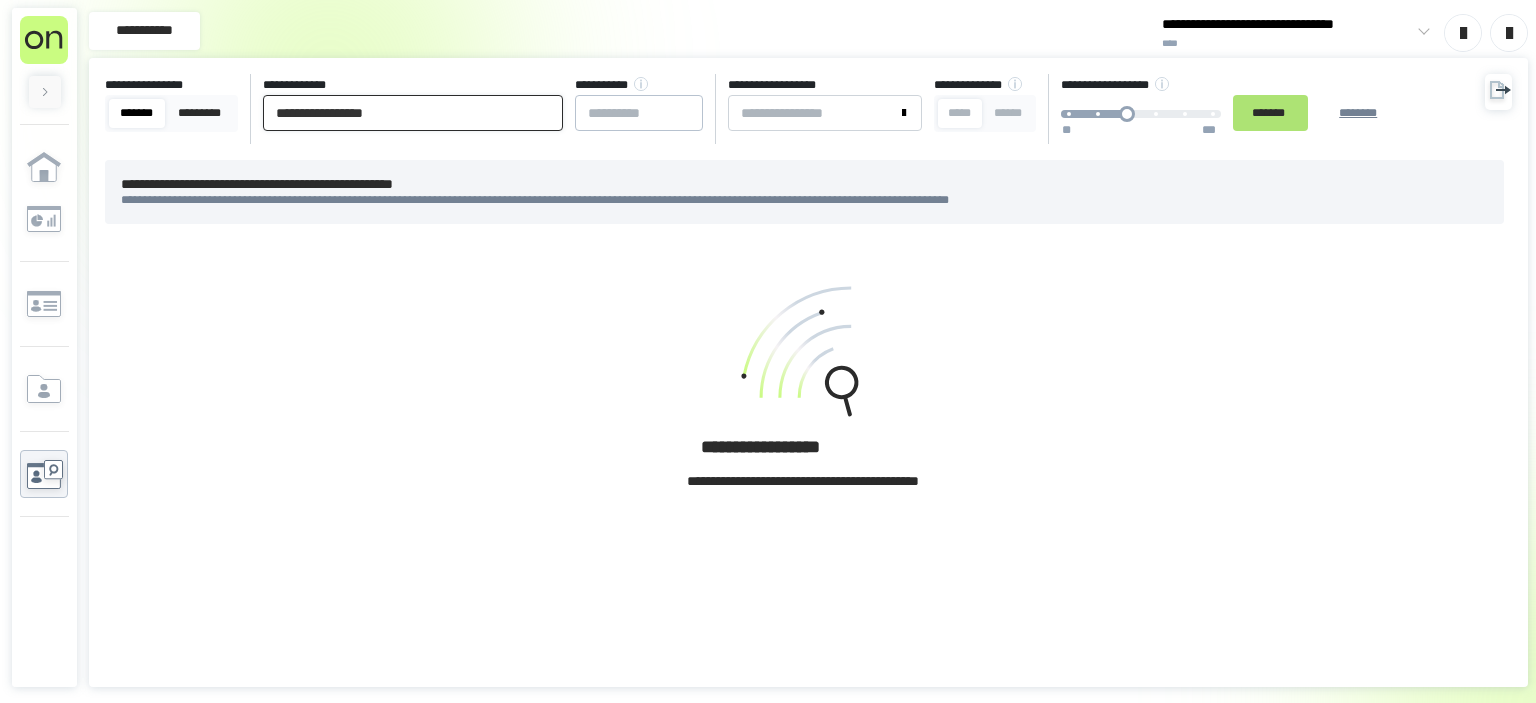 type on "**********" 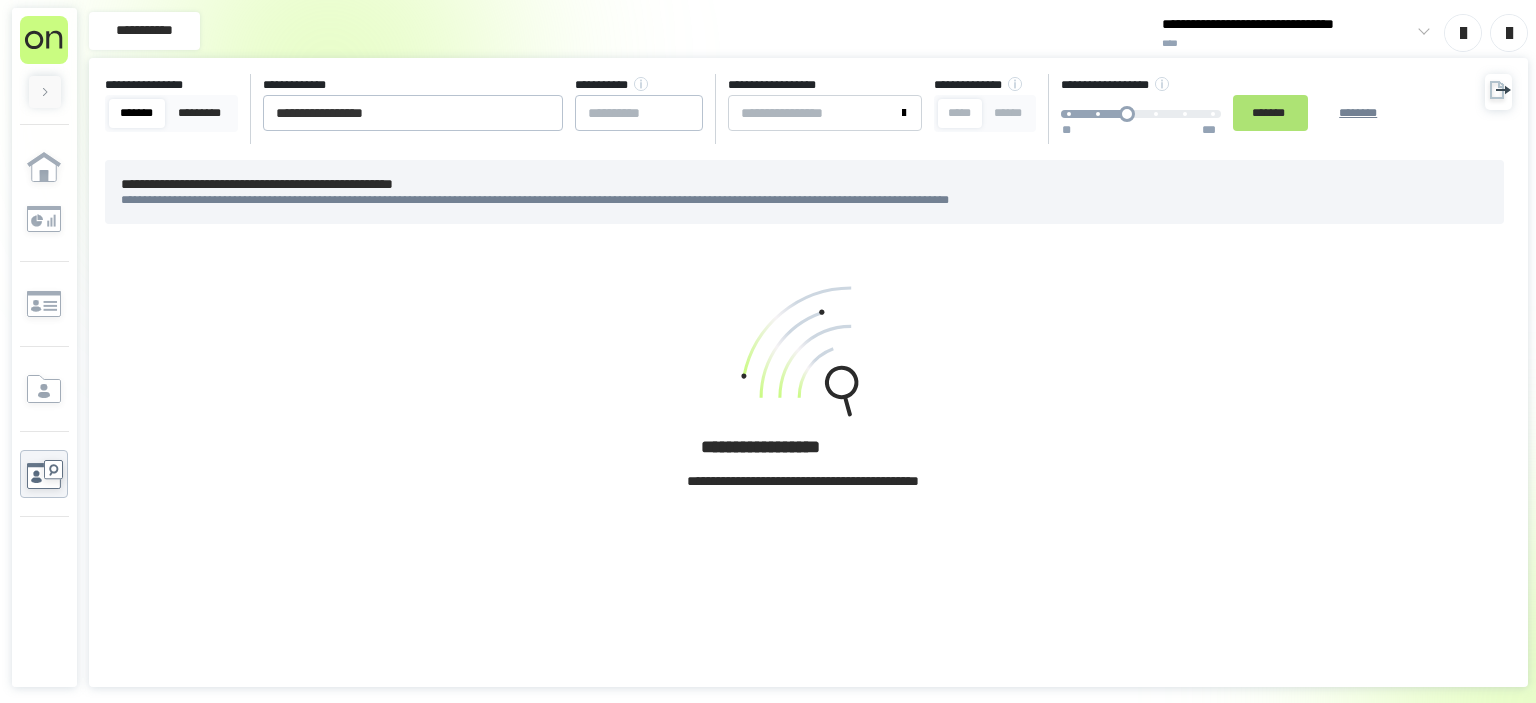 click on "*******" at bounding box center [1270, 113] 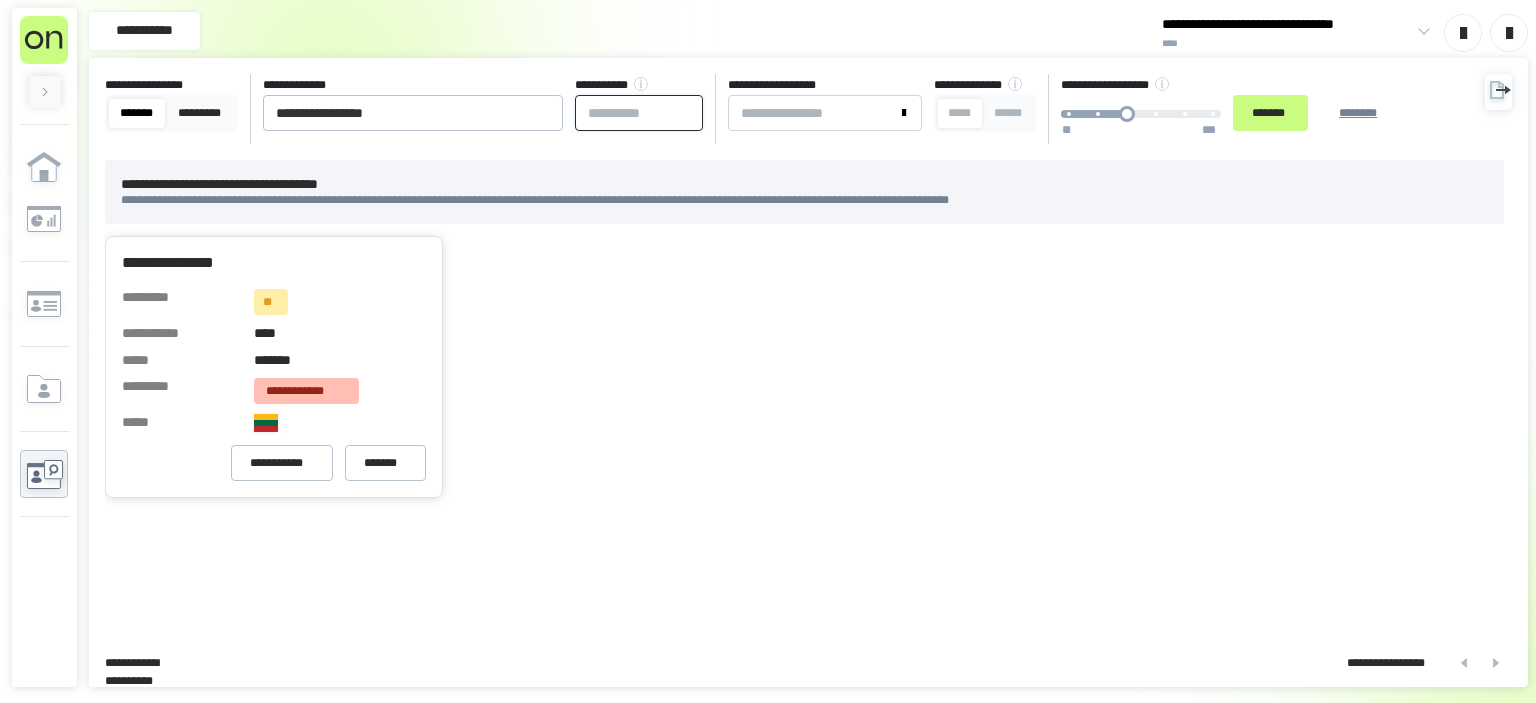 click at bounding box center [639, 113] 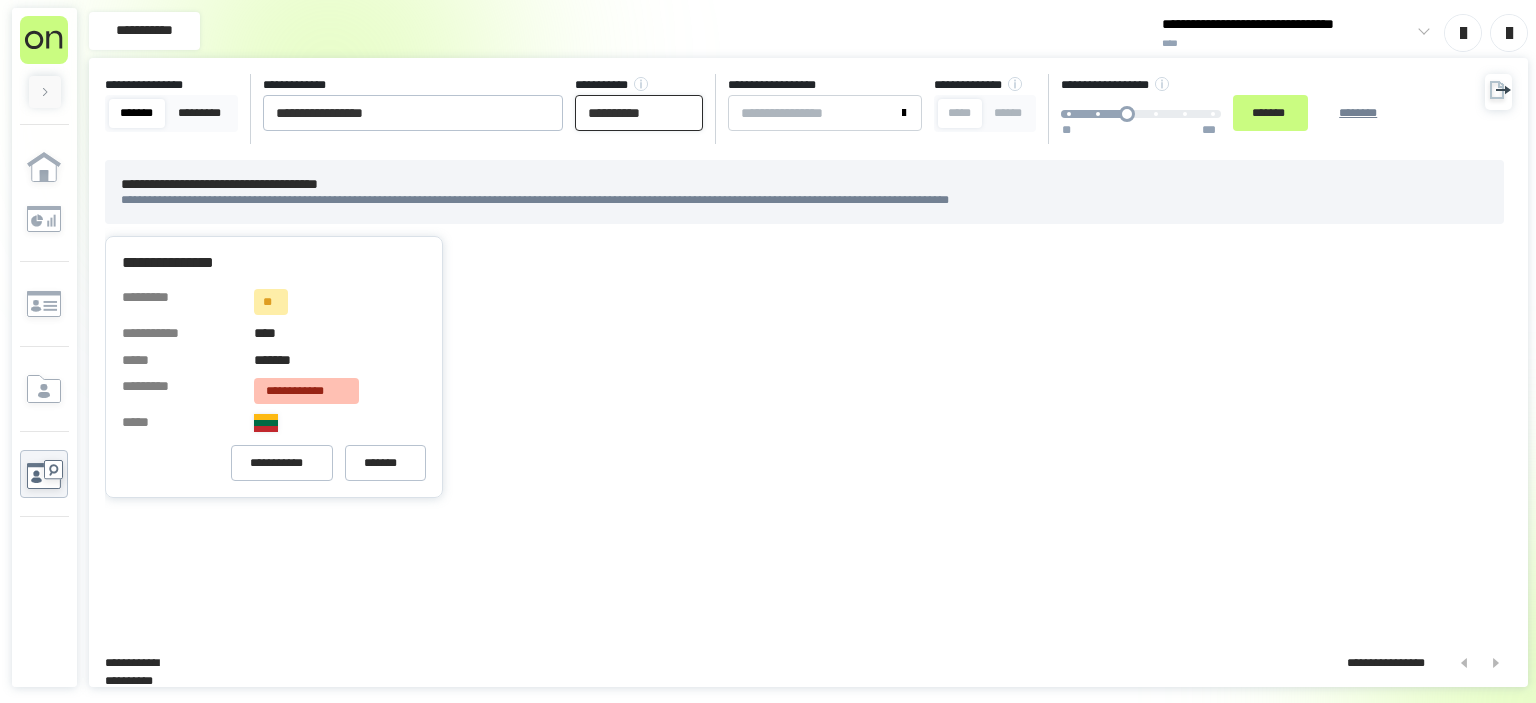 click on "**********" at bounding box center [639, 113] 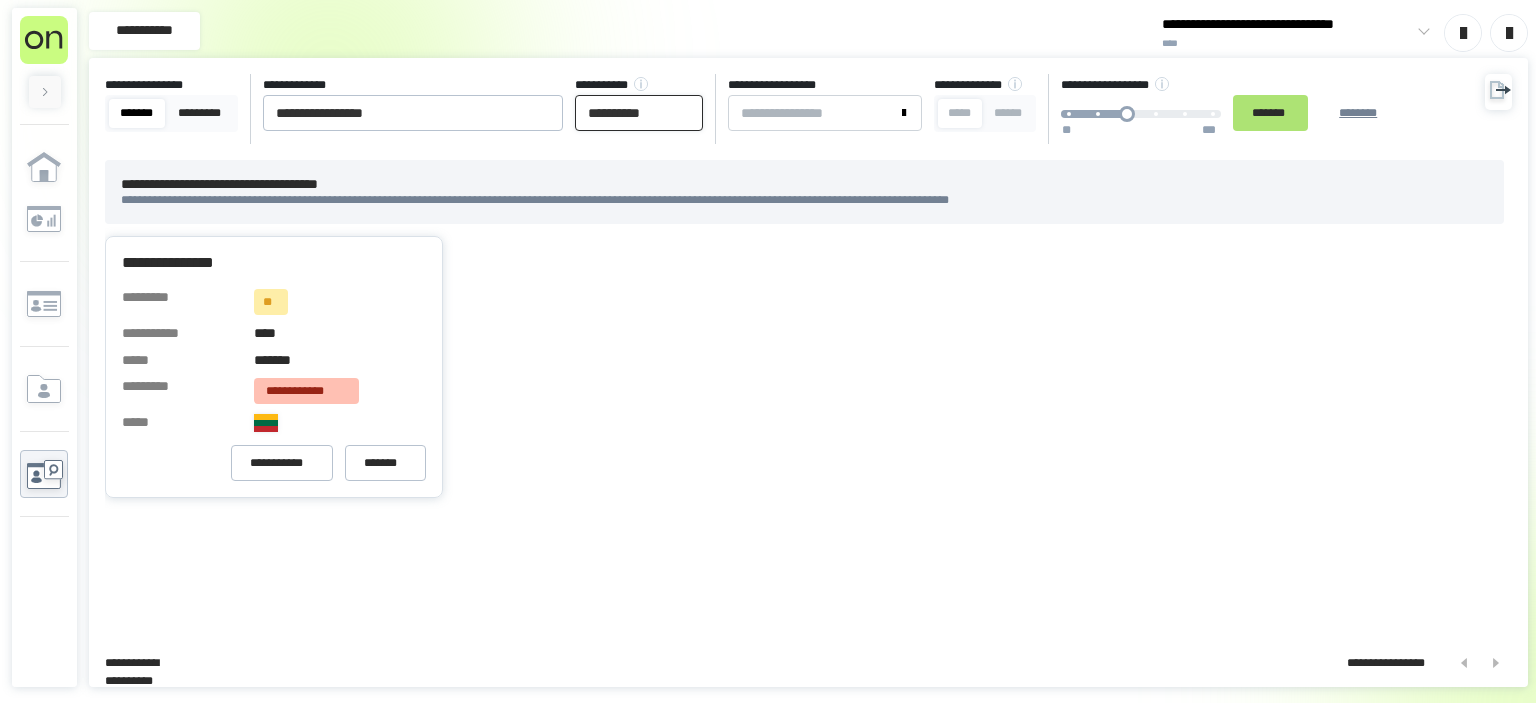 type on "**********" 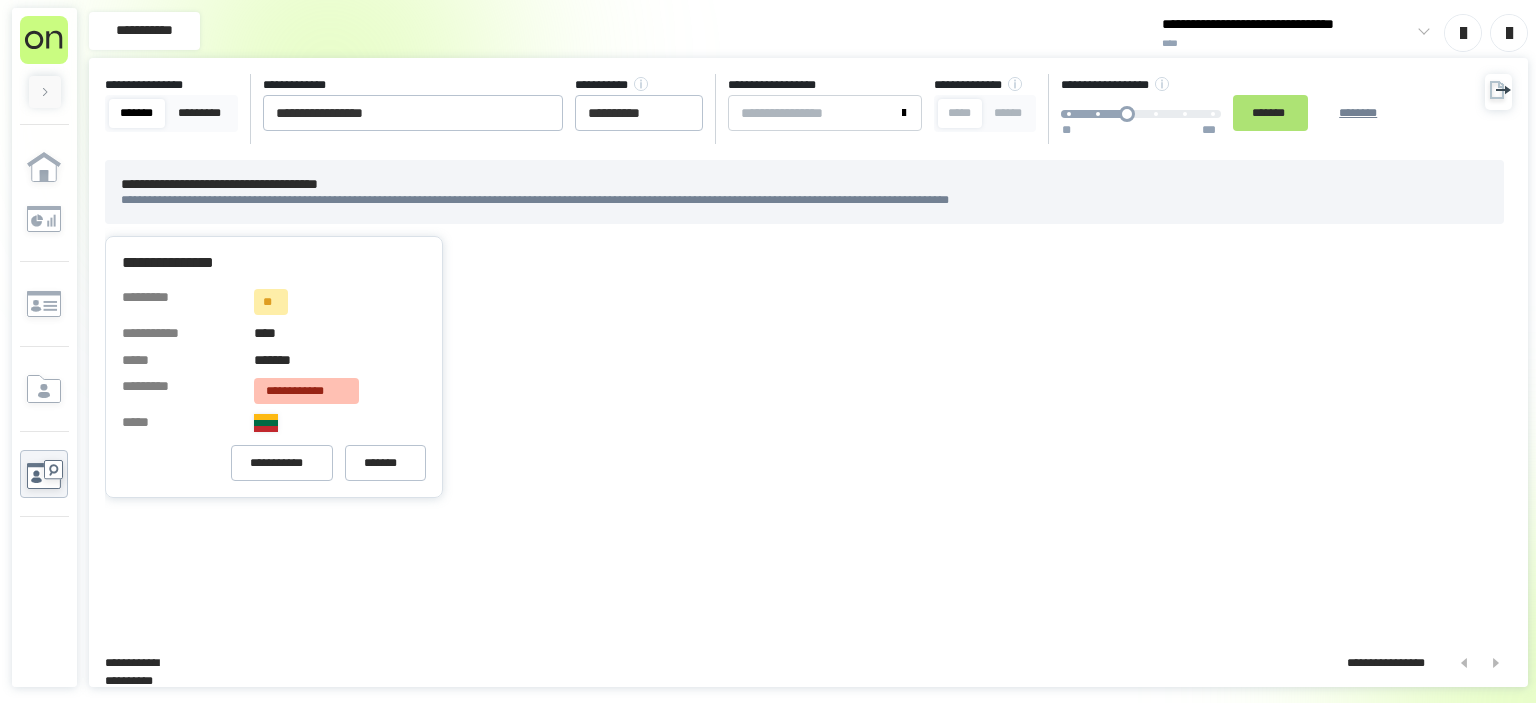 click on "*******" at bounding box center [1270, 113] 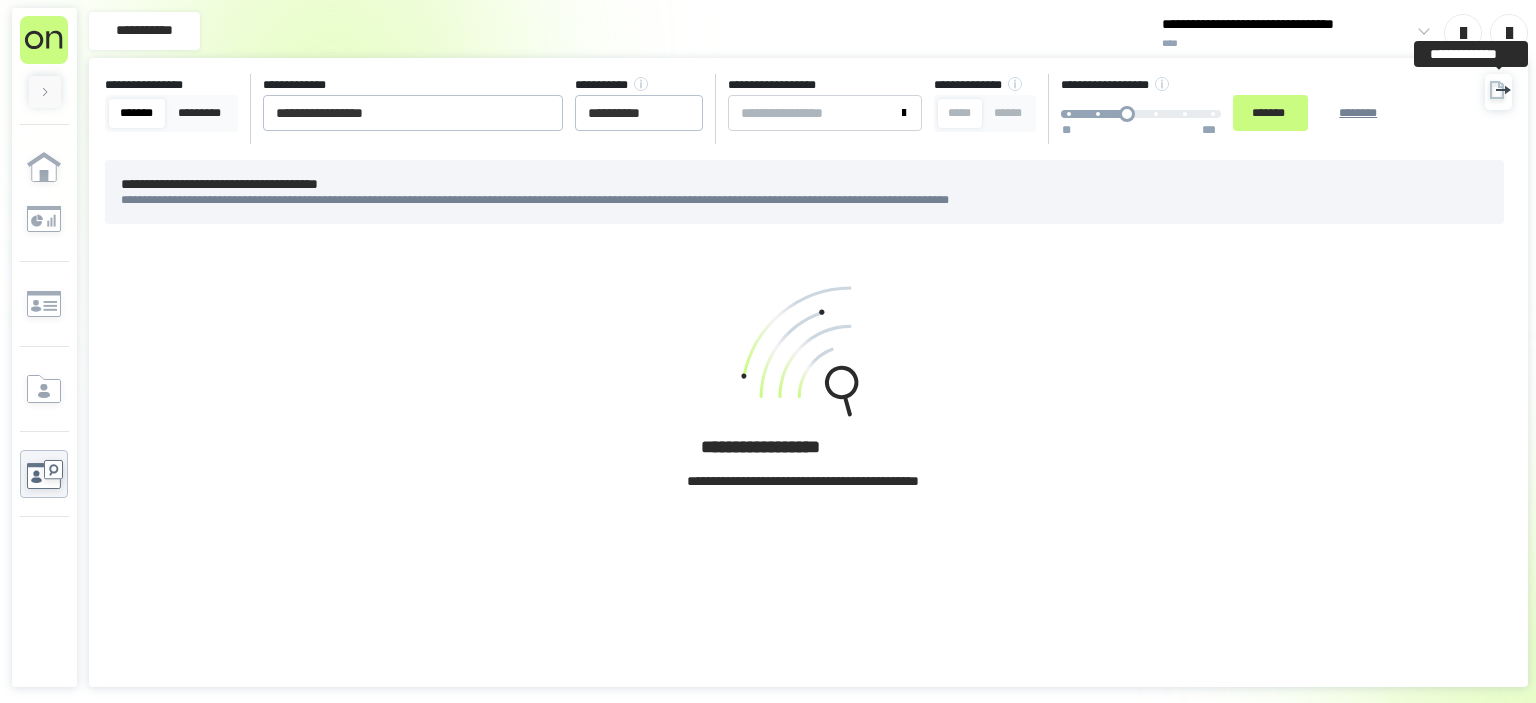 click 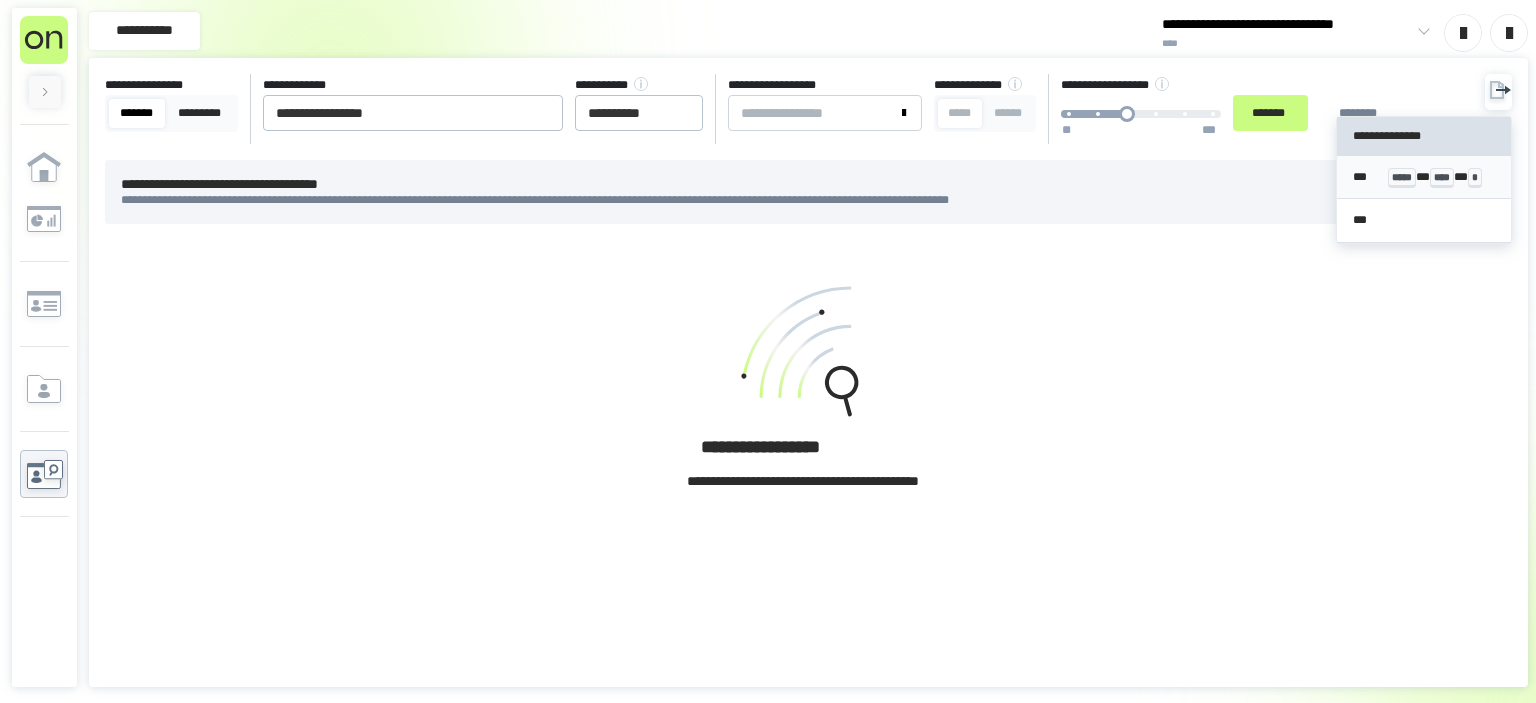 click on "*** ***** * **** *   *" at bounding box center (1424, 177) 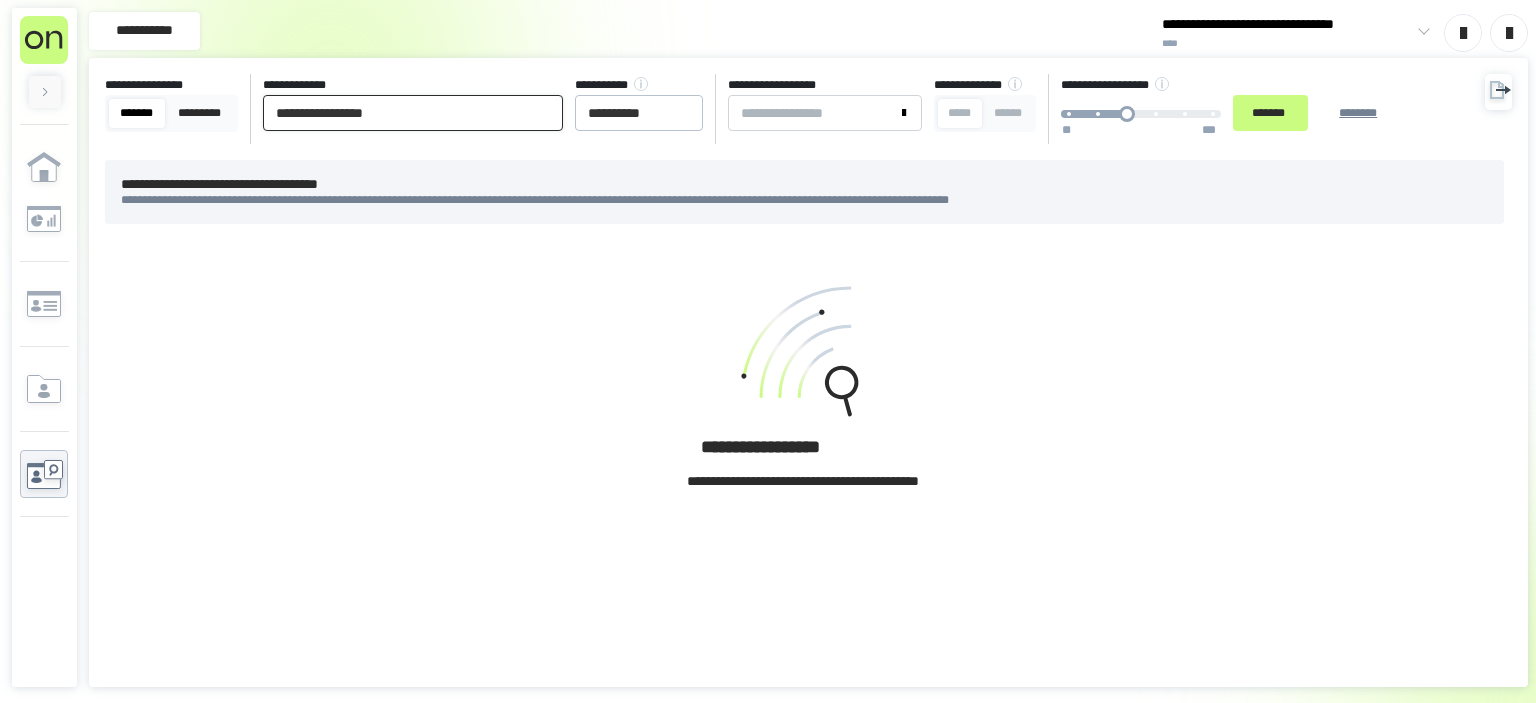 drag, startPoint x: 222, startPoint y: 102, endPoint x: 0, endPoint y: 76, distance: 223.51733 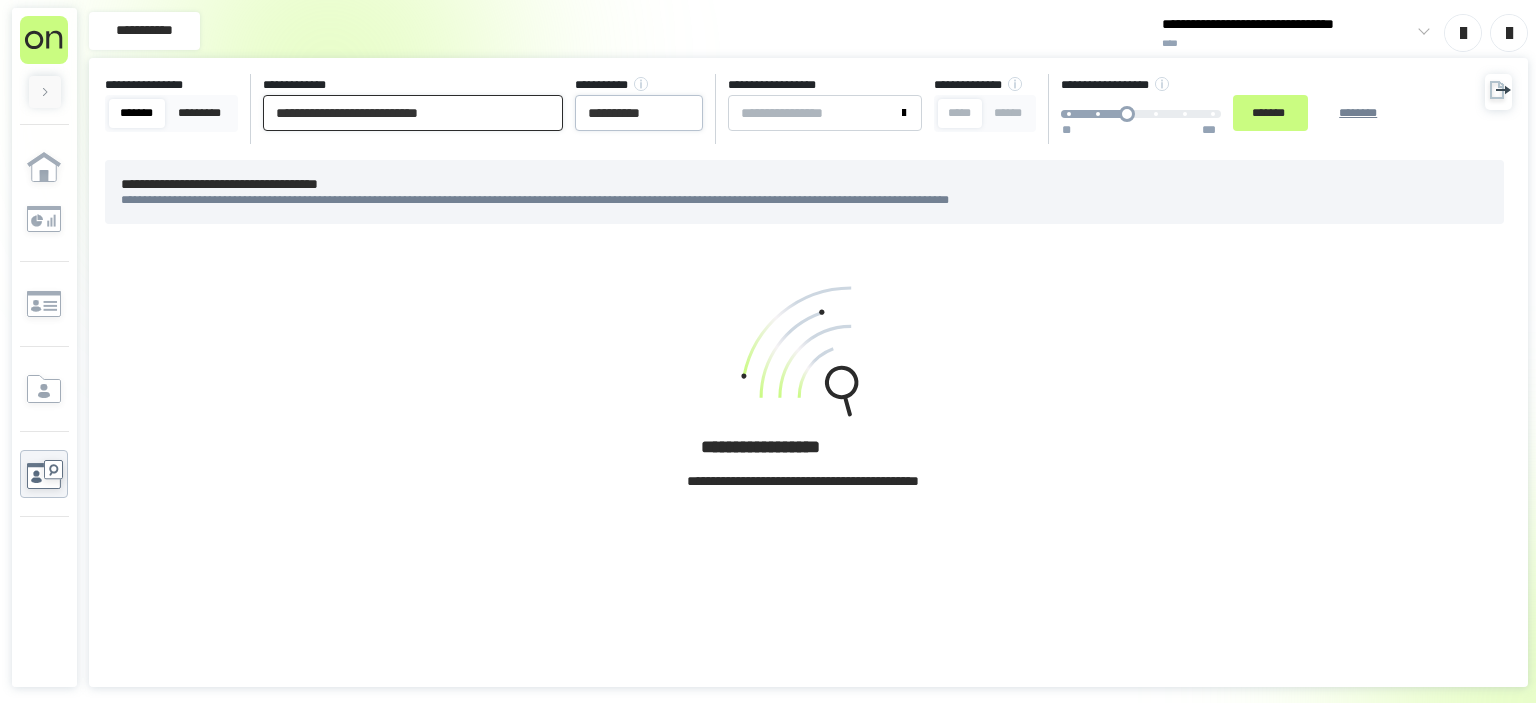 type on "**********" 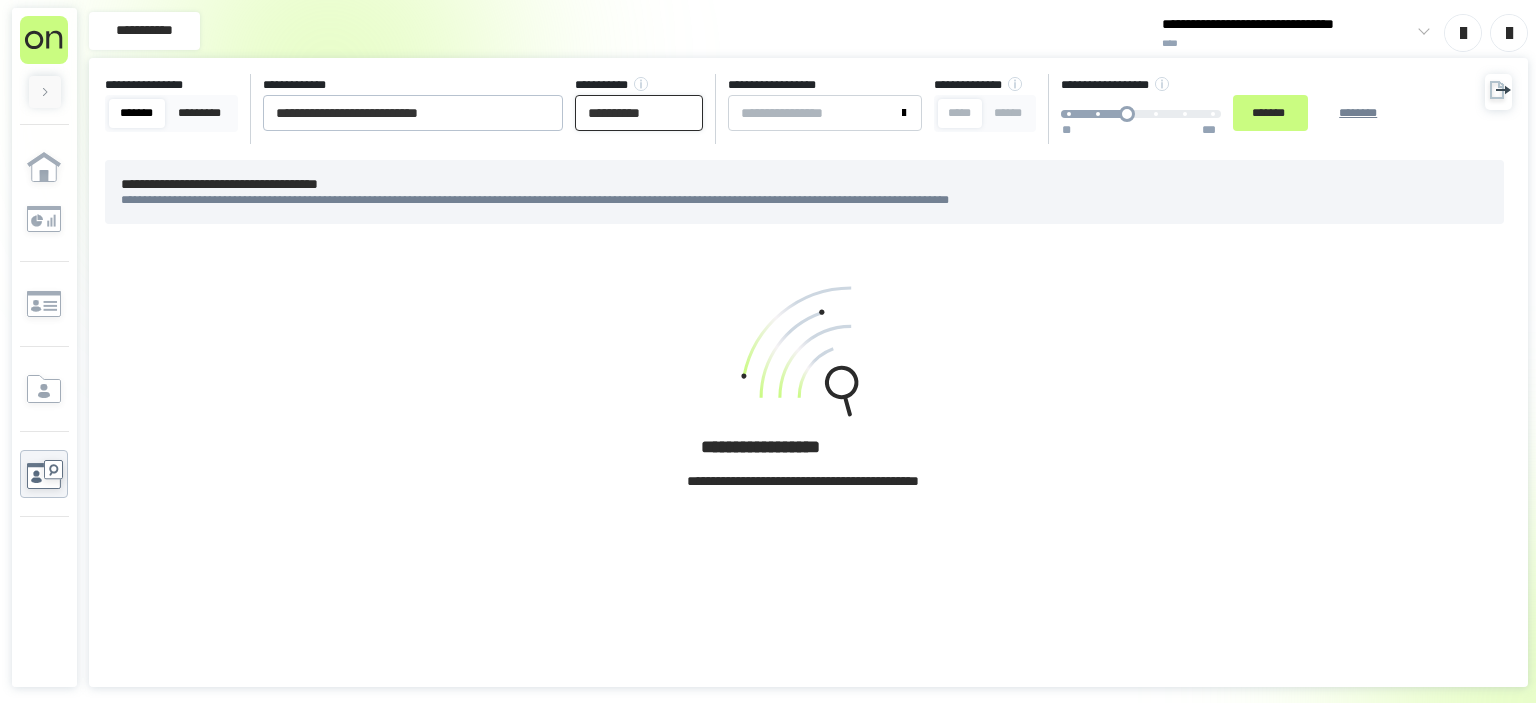 drag, startPoint x: 601, startPoint y: 116, endPoint x: 500, endPoint y: 116, distance: 101 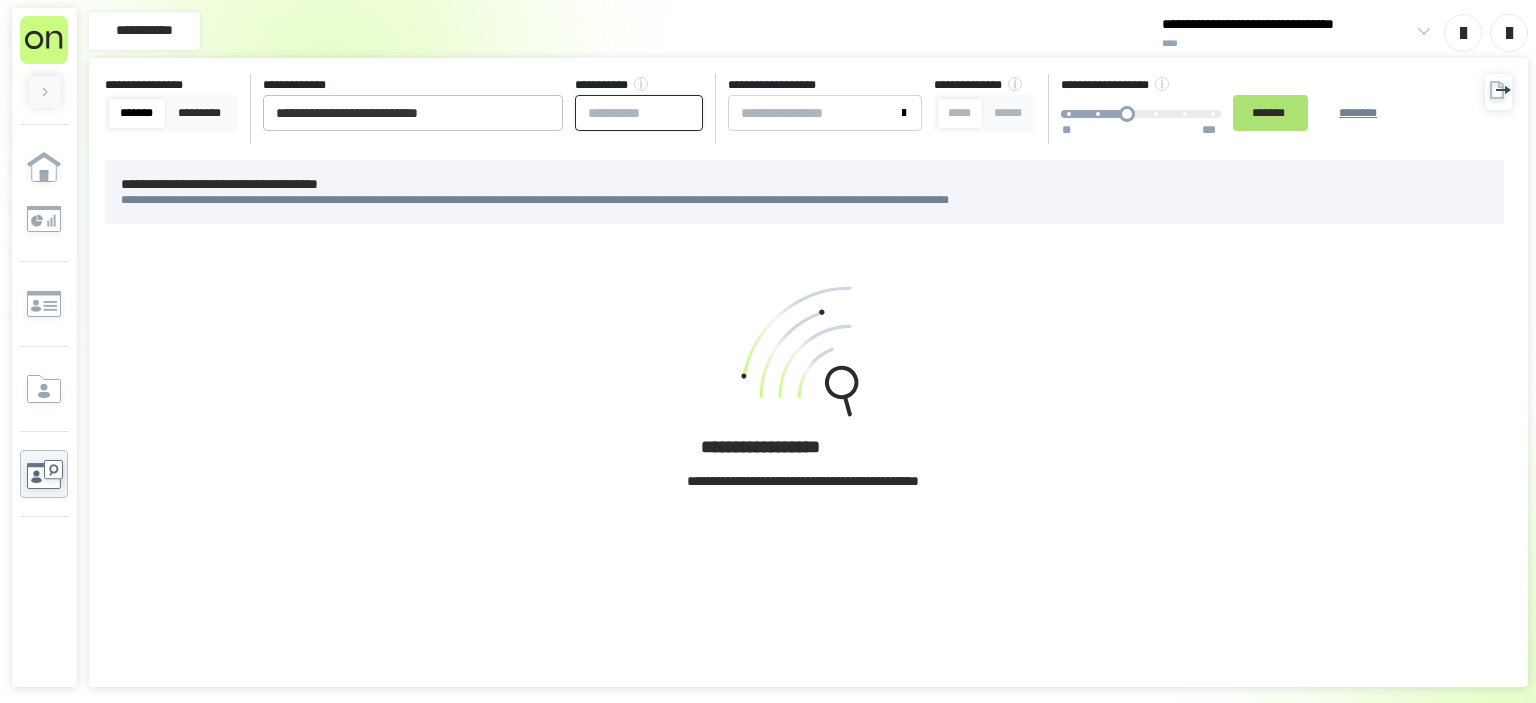 type 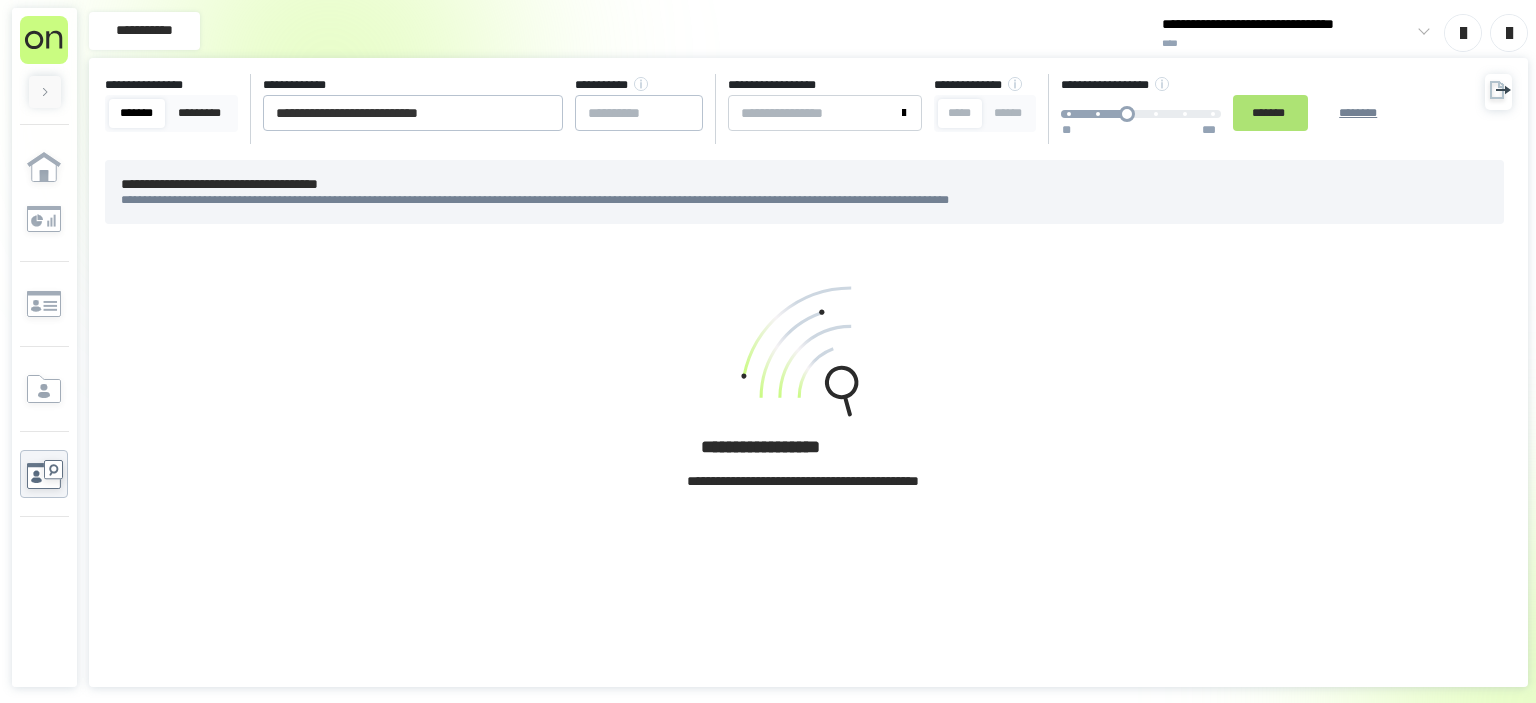 click on "*******" at bounding box center (1270, 113) 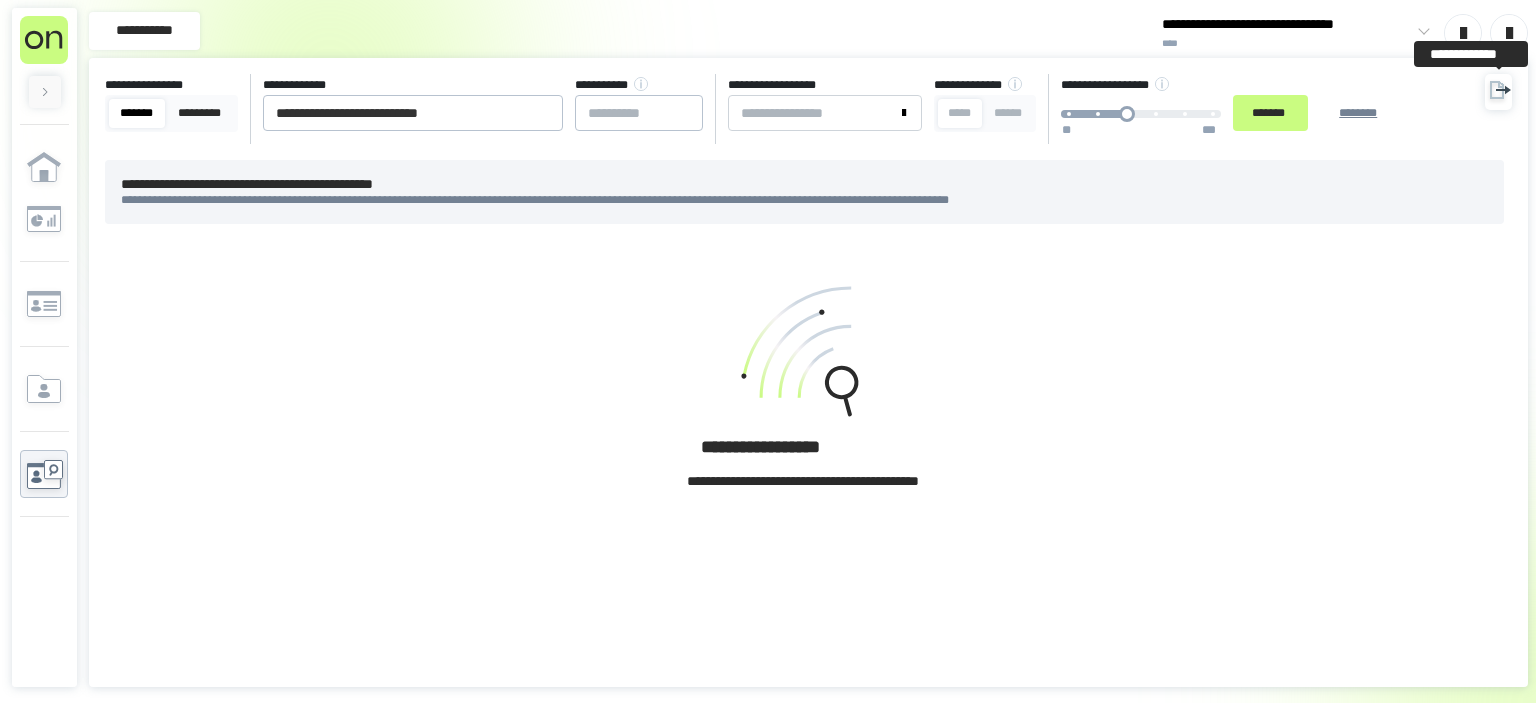 click 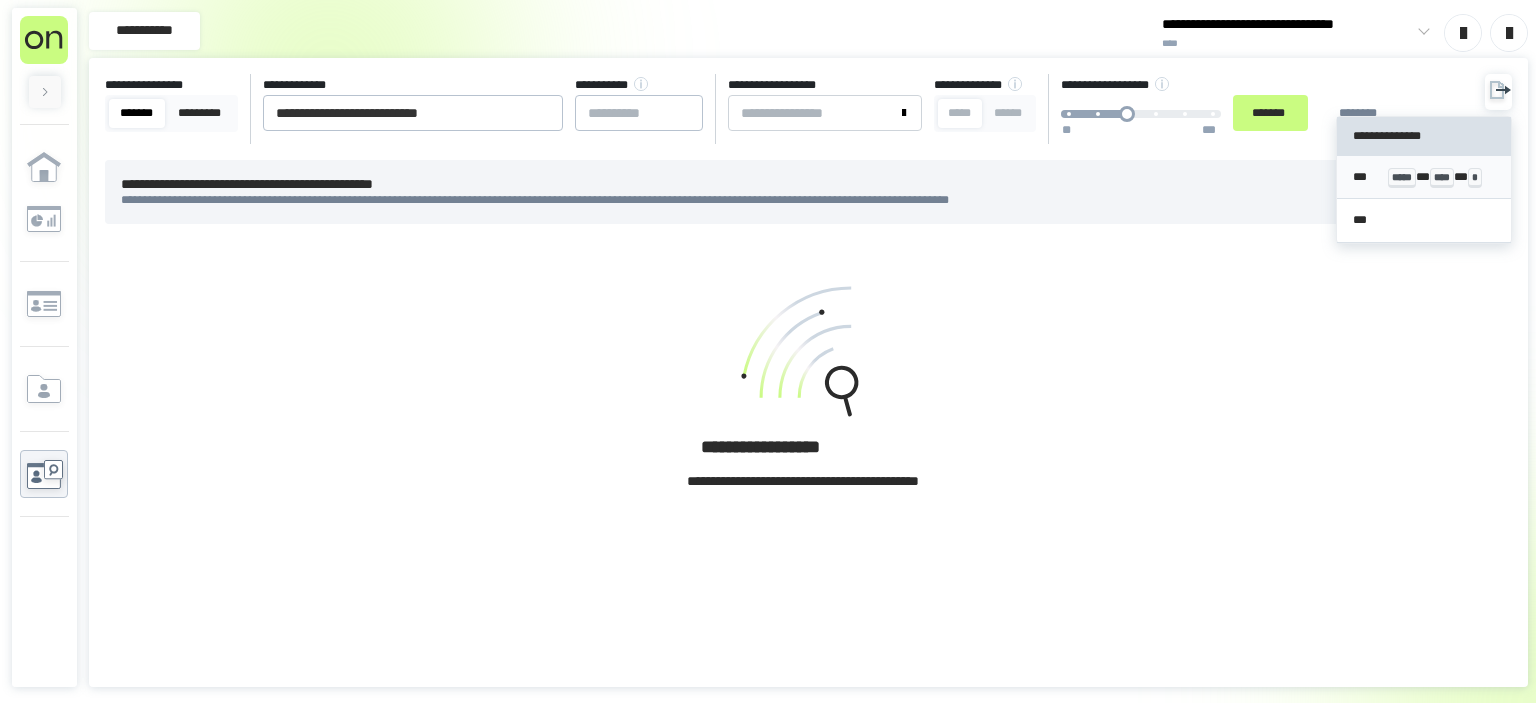 click on "*** ***** * **** *   *" at bounding box center (1424, 177) 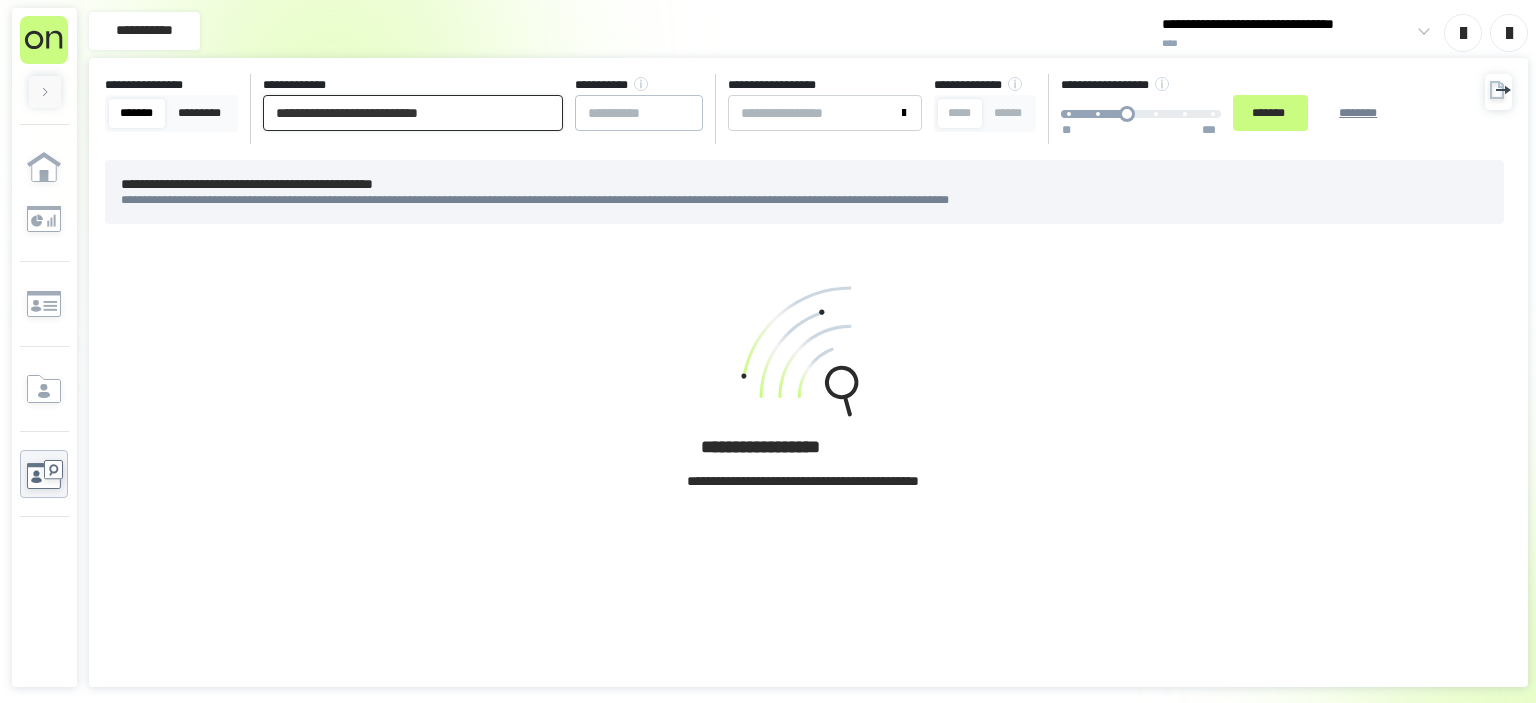 drag, startPoint x: 530, startPoint y: 117, endPoint x: 0, endPoint y: 89, distance: 530.73914 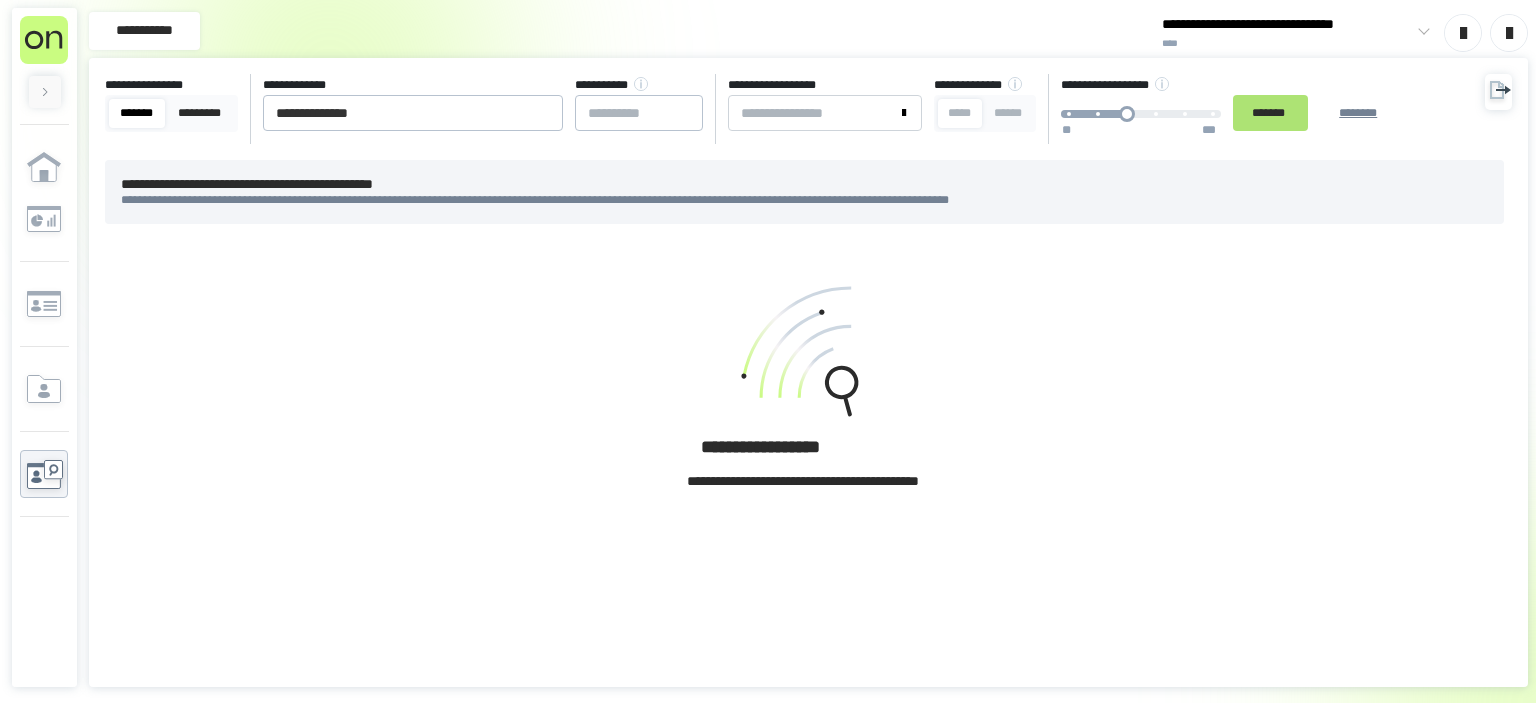 drag, startPoint x: 1326, startPoint y: 105, endPoint x: 1327, endPoint y: 129, distance: 24.020824 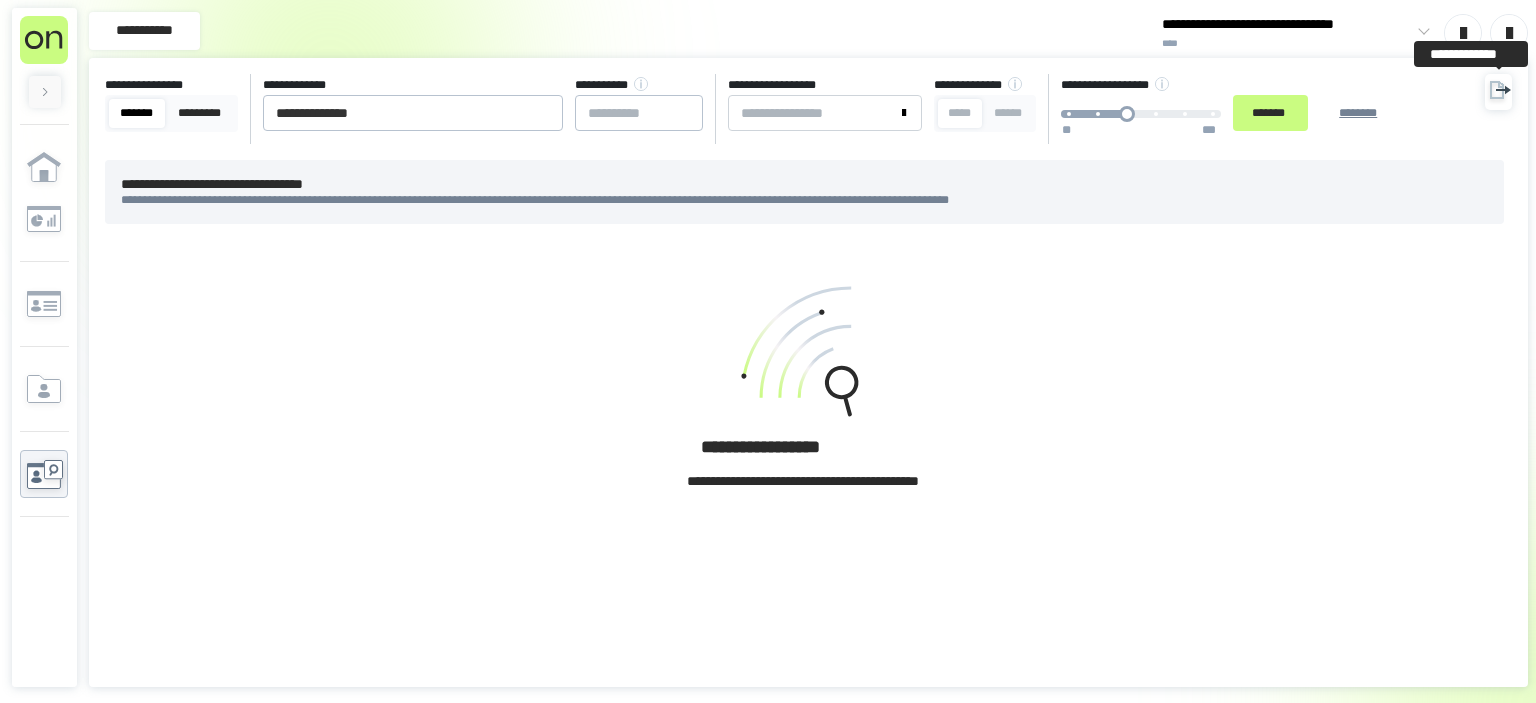 click 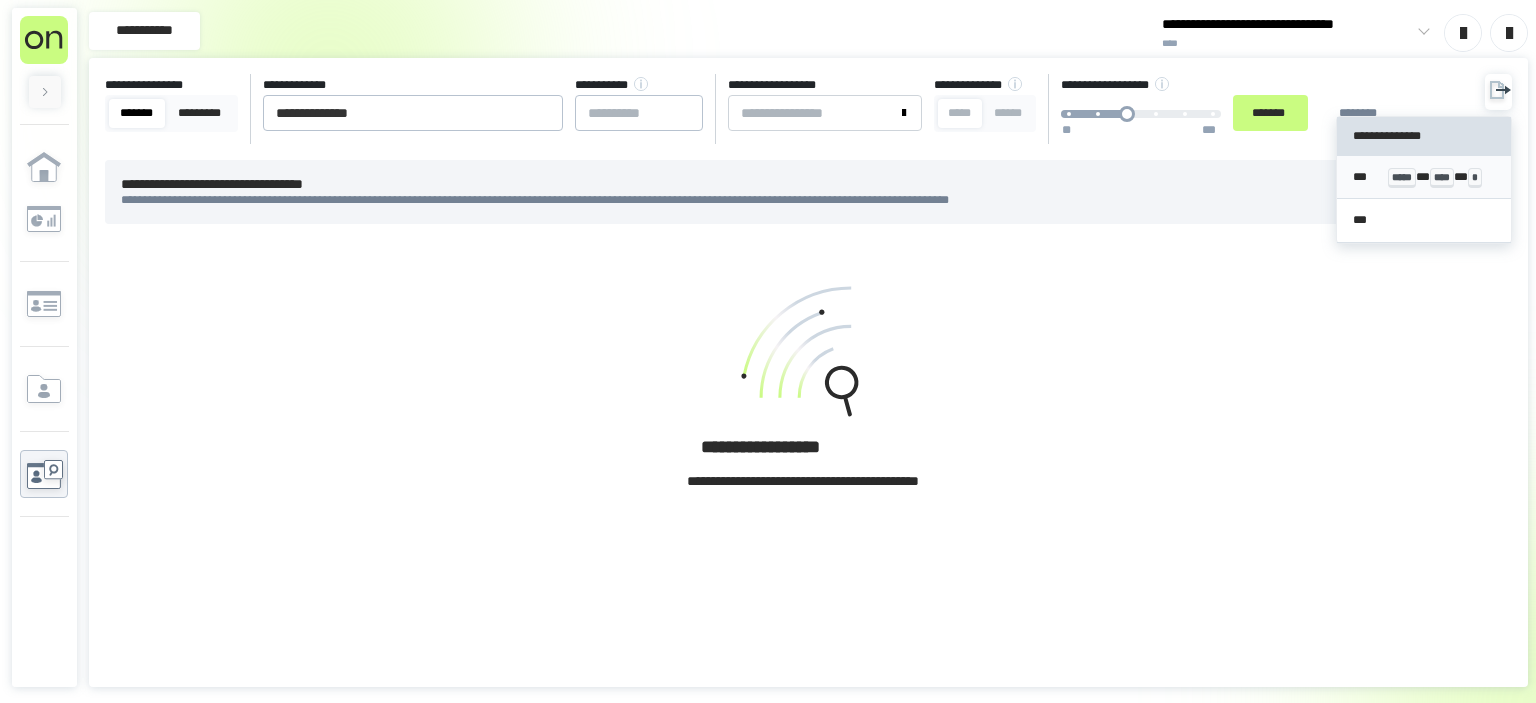 click on "*** ***** * **** *   *" at bounding box center (1424, 178) 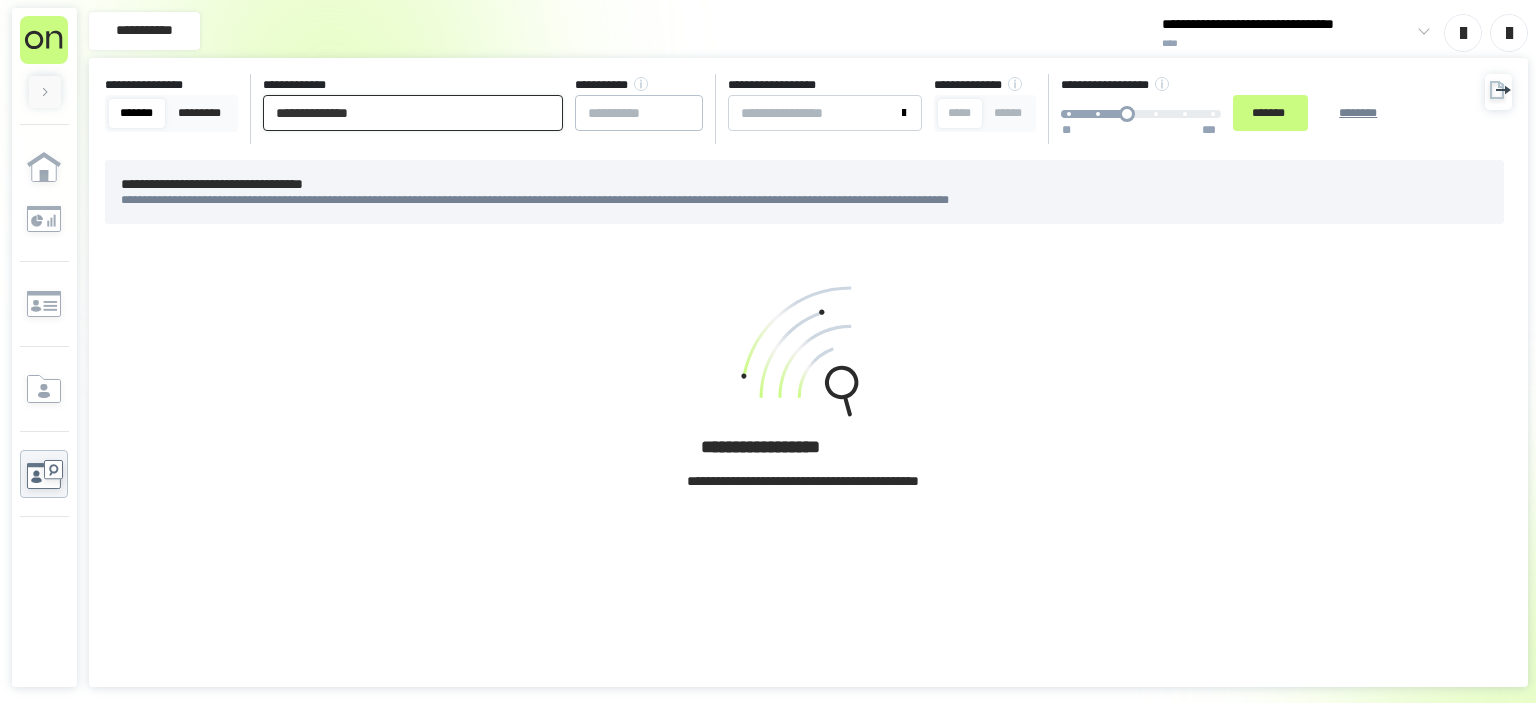 drag, startPoint x: 458, startPoint y: 130, endPoint x: 64, endPoint y: 75, distance: 397.8203 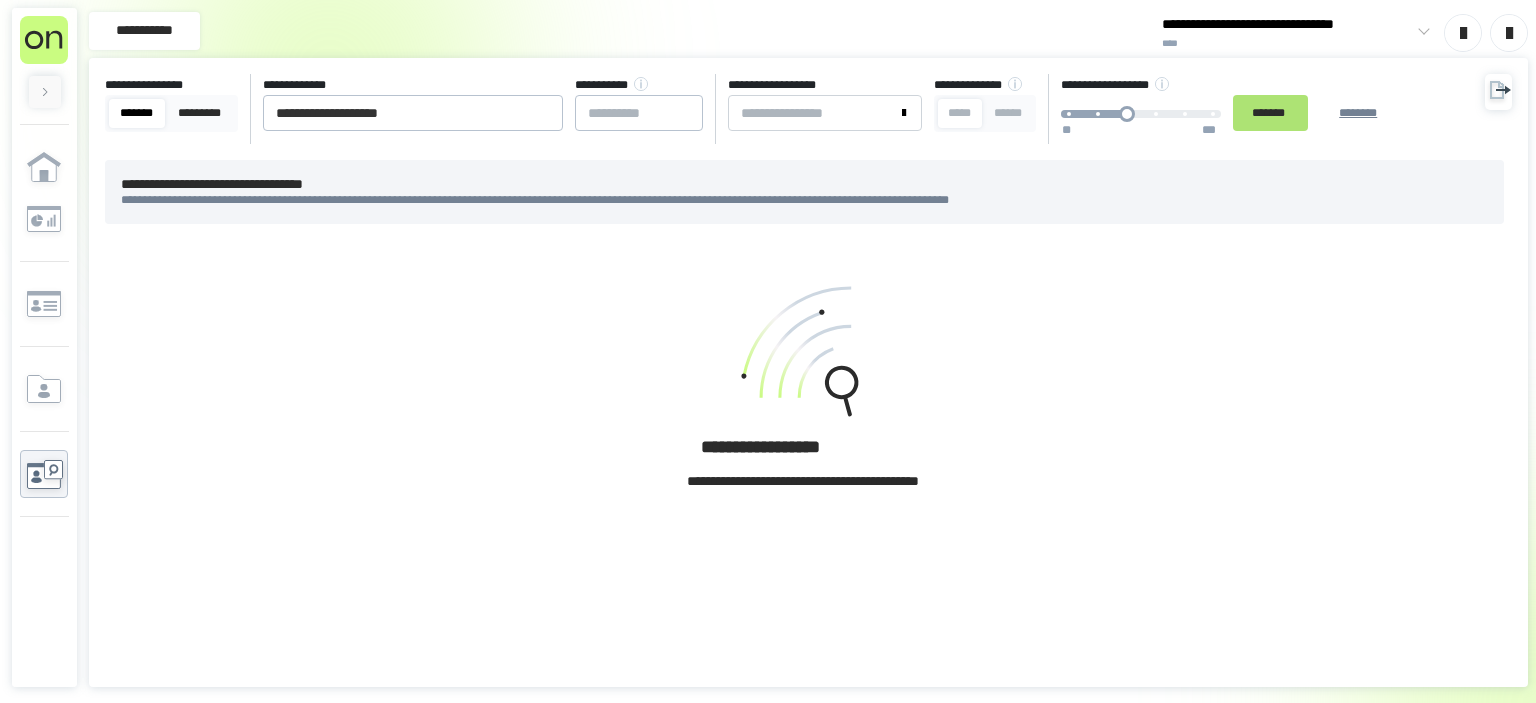 click on "*******" at bounding box center [1270, 113] 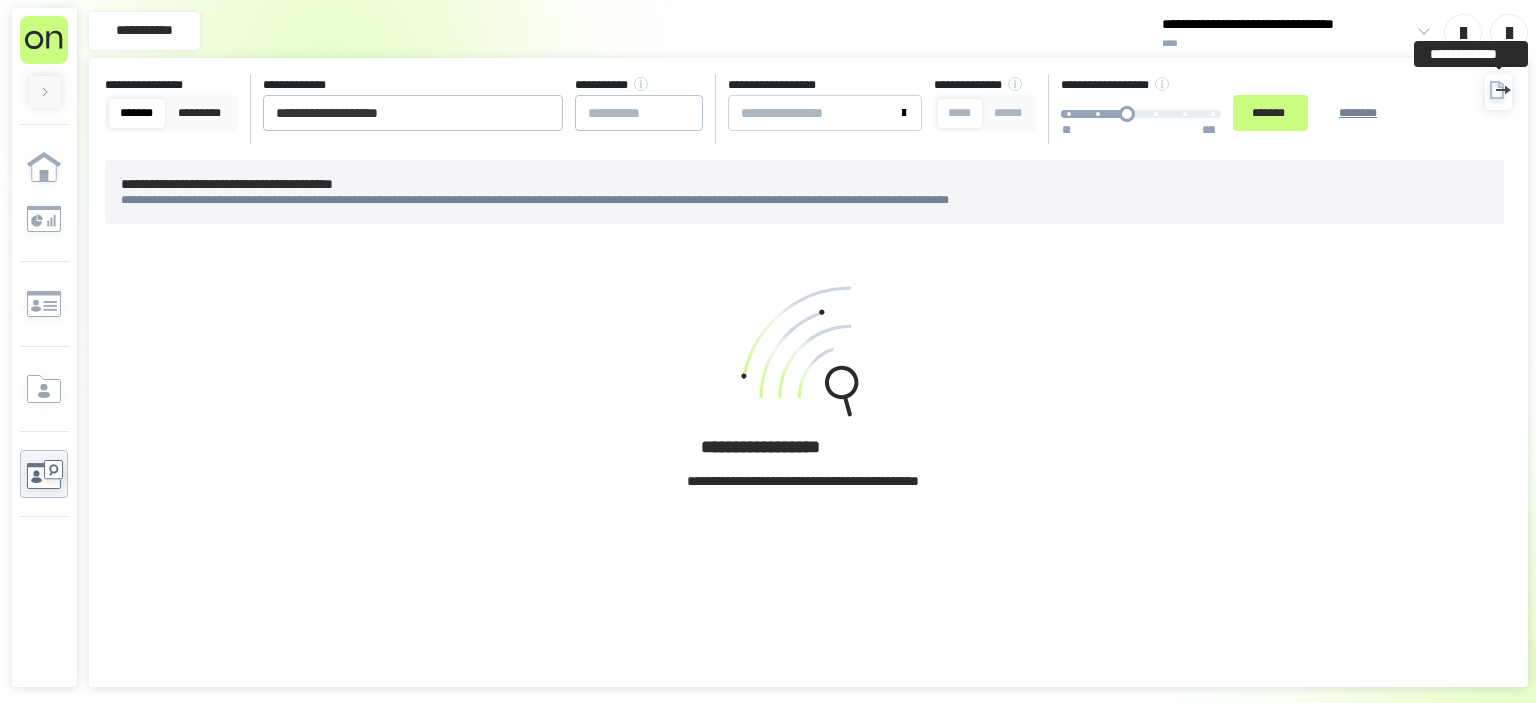click 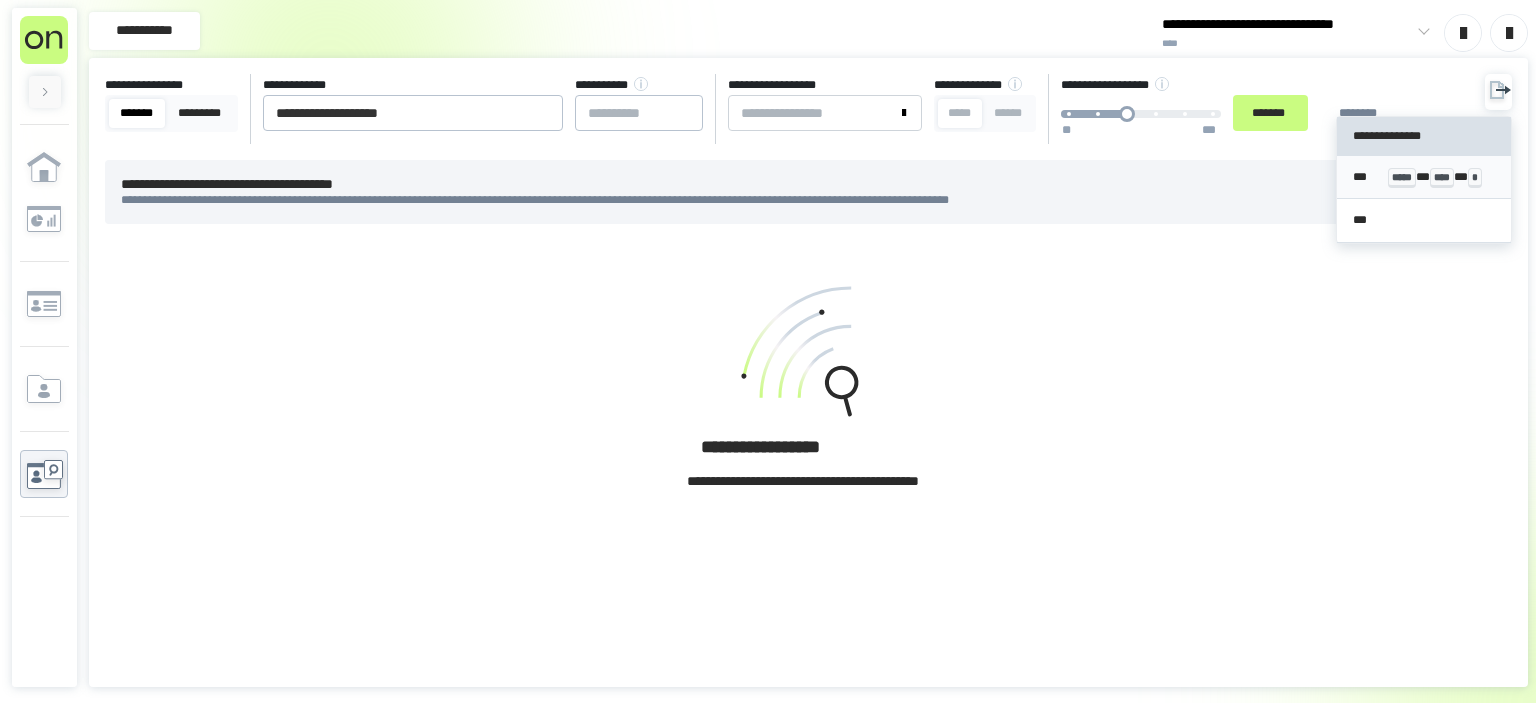 drag, startPoint x: 1366, startPoint y: 172, endPoint x: 0, endPoint y: 168, distance: 1366.0059 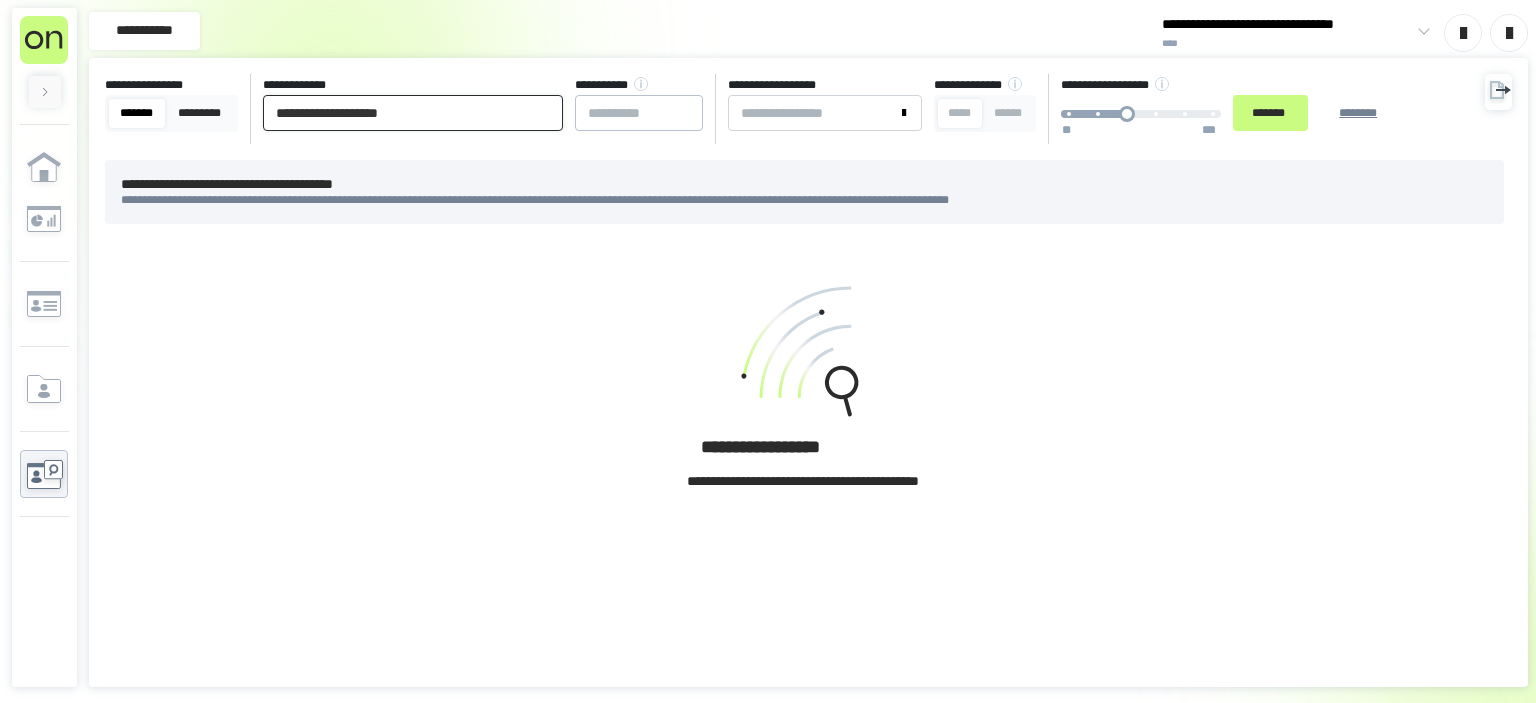 drag, startPoint x: 482, startPoint y: 114, endPoint x: 0, endPoint y: 98, distance: 482.26547 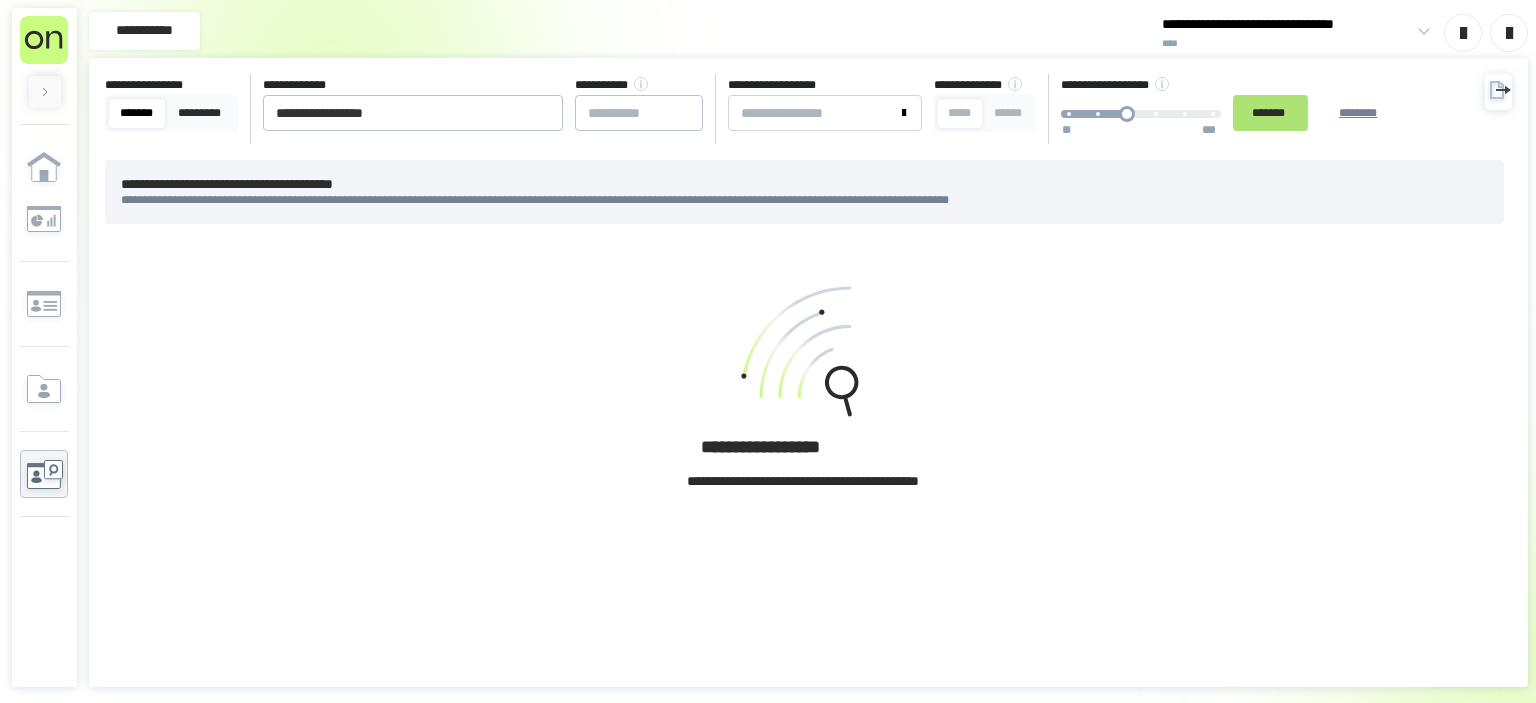 click on "*******" at bounding box center [1270, 113] 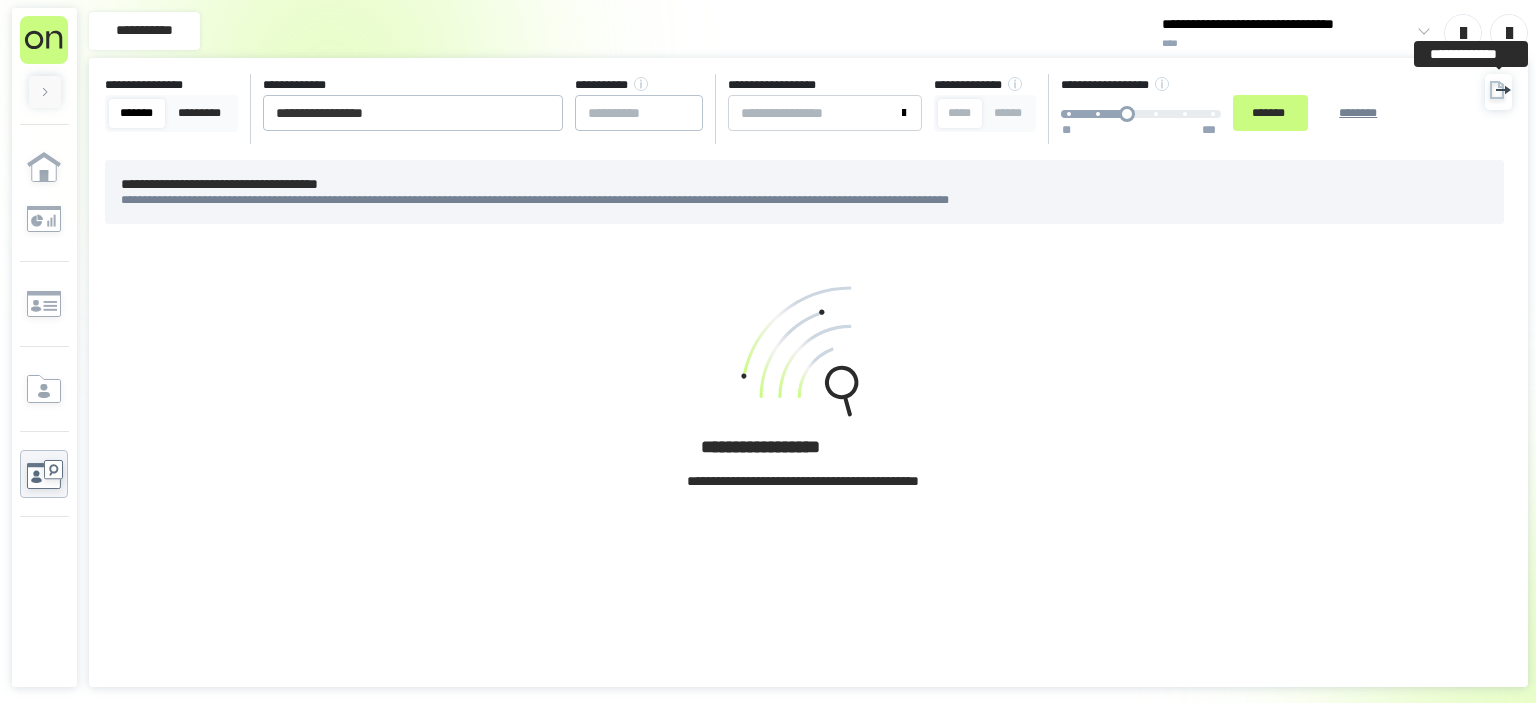 click 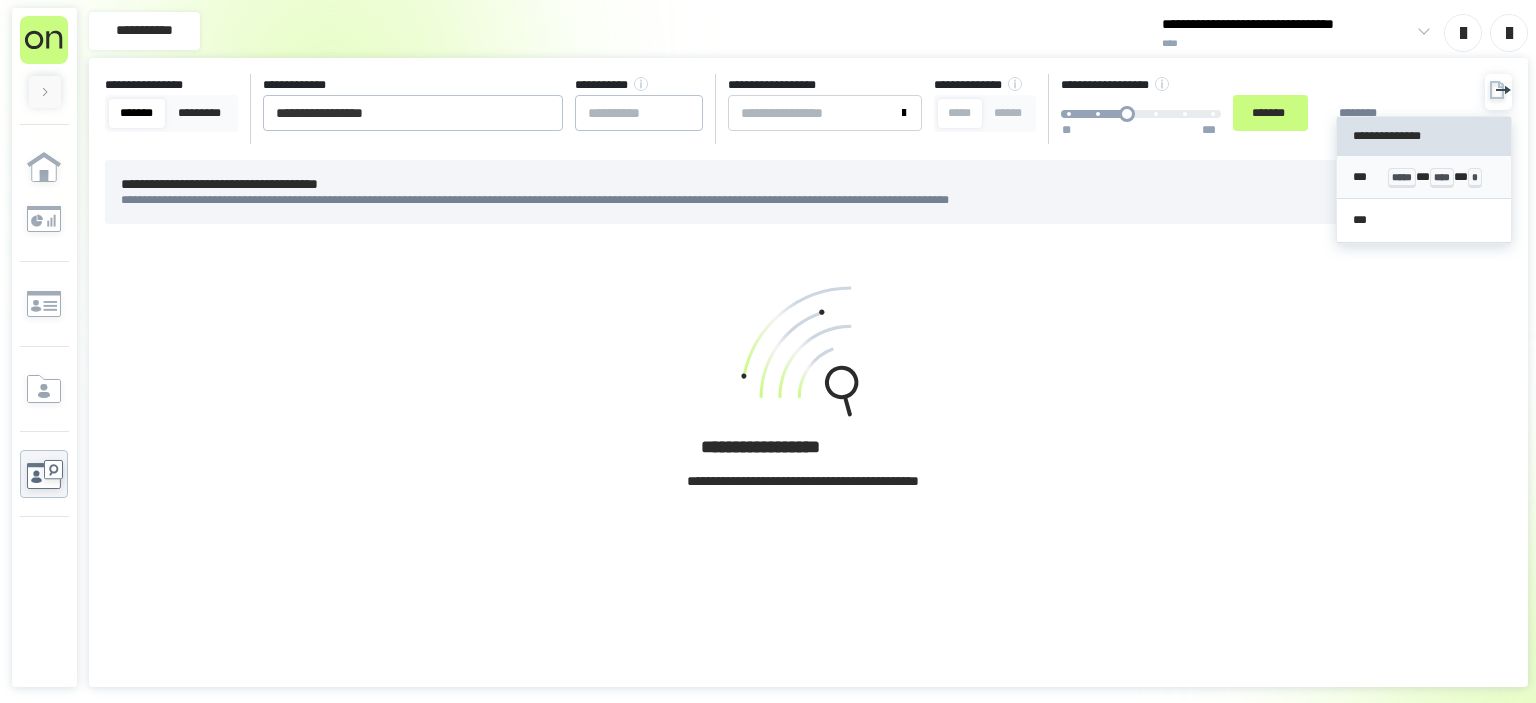 click on "*** ***** * **** *   *" at bounding box center [1424, 177] 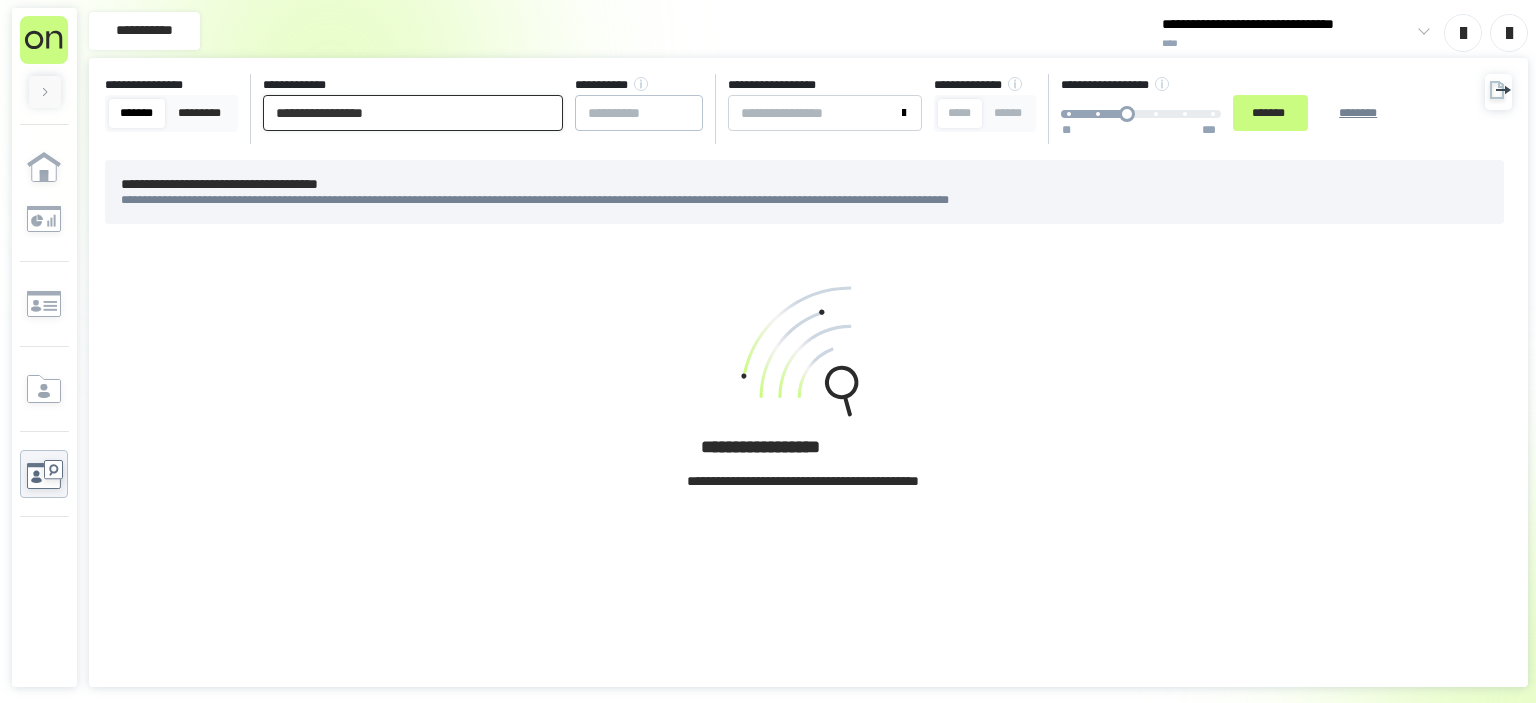 drag, startPoint x: 445, startPoint y: 122, endPoint x: 0, endPoint y: 104, distance: 445.3639 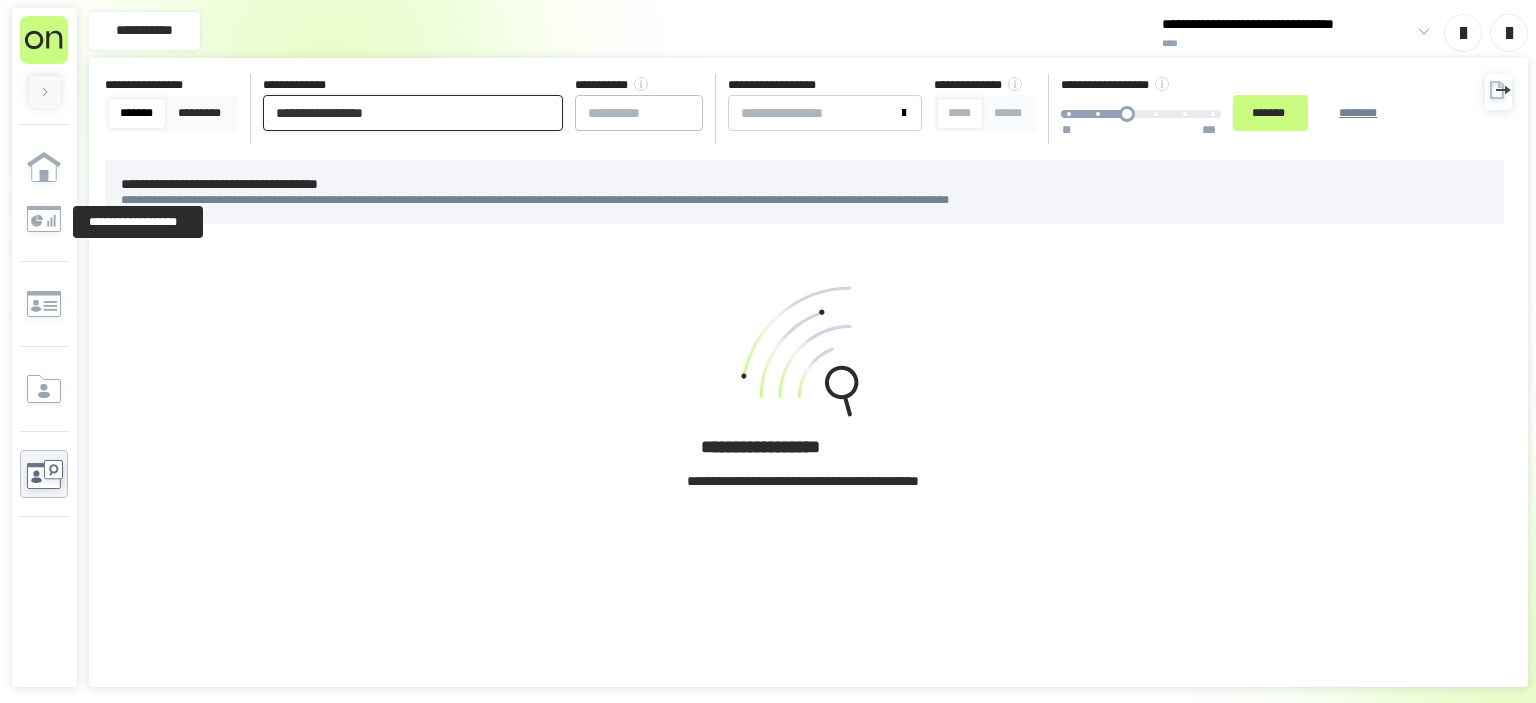 paste on "*****" 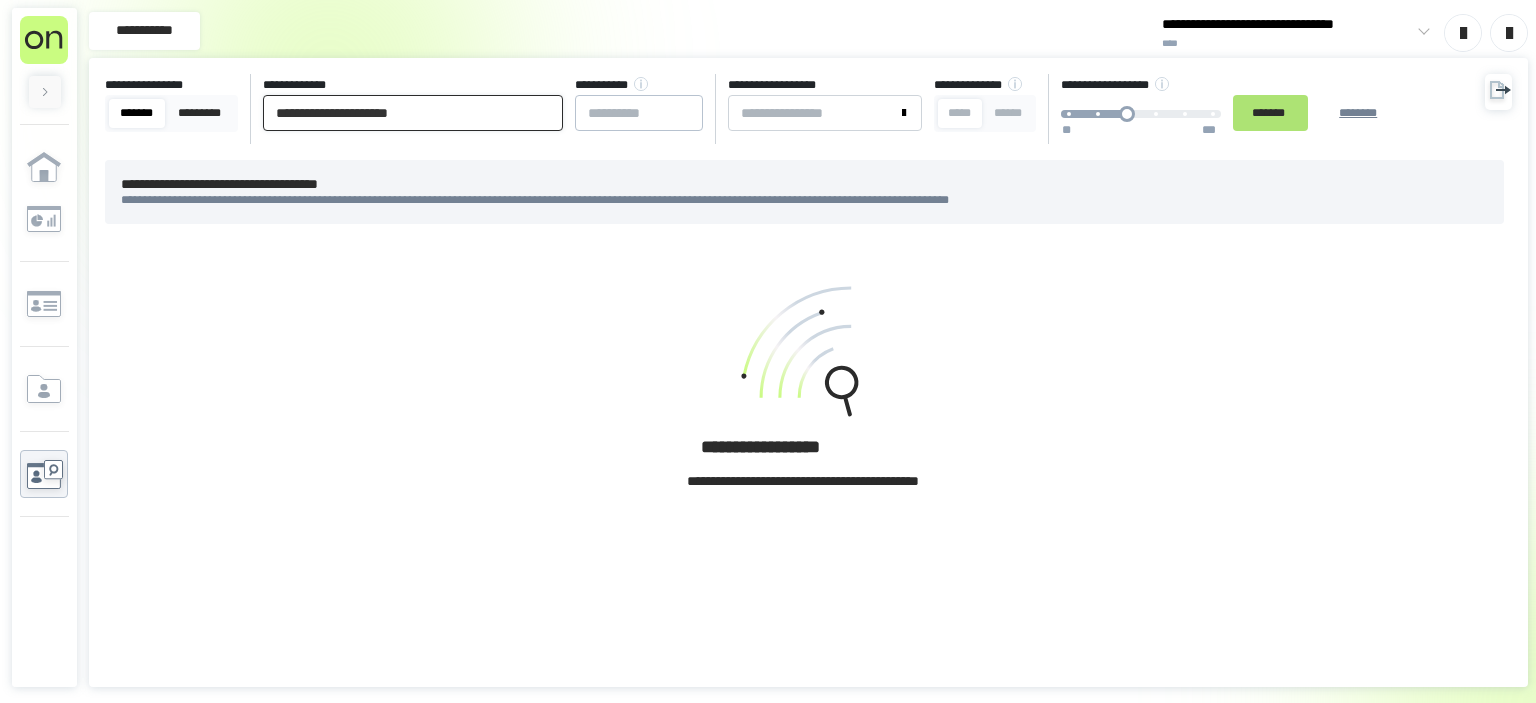 type on "**********" 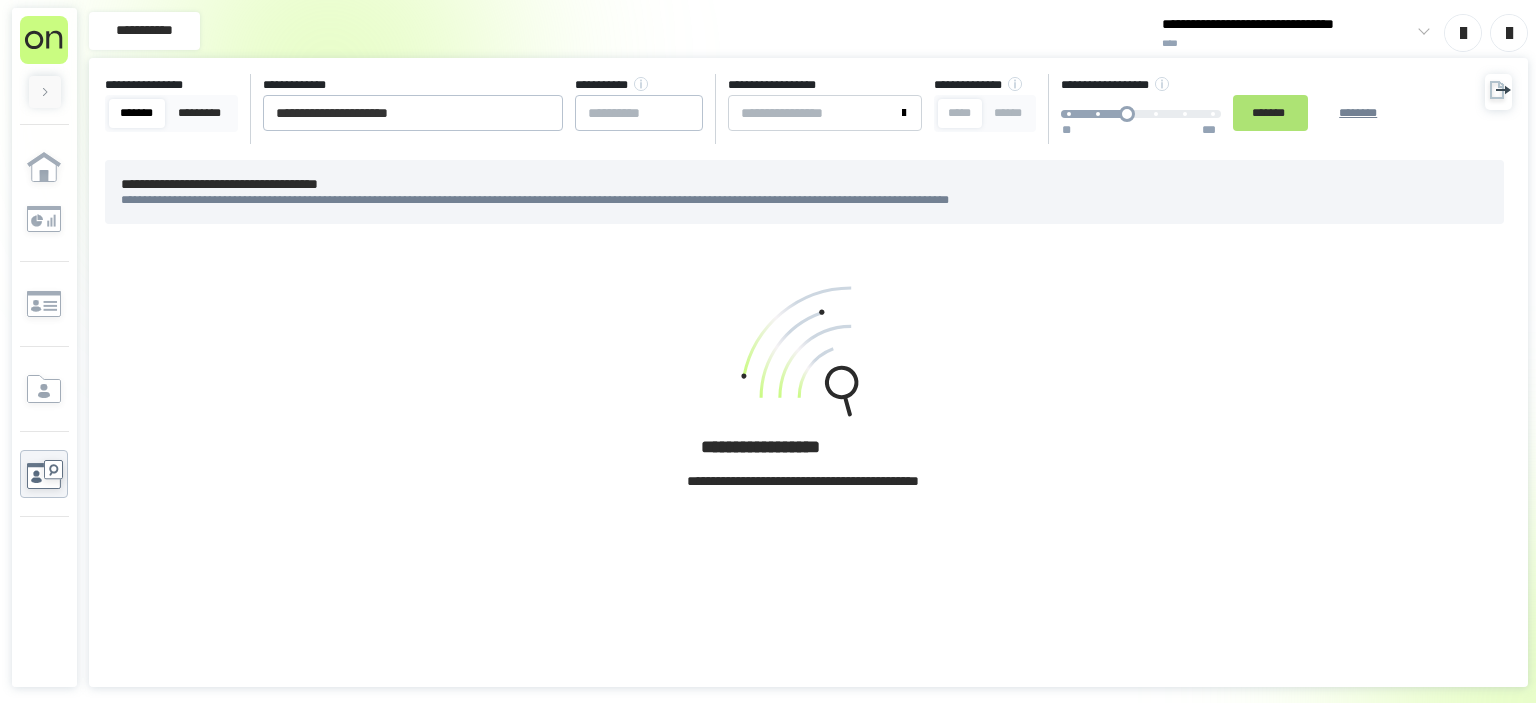 click on "*******" at bounding box center [1270, 113] 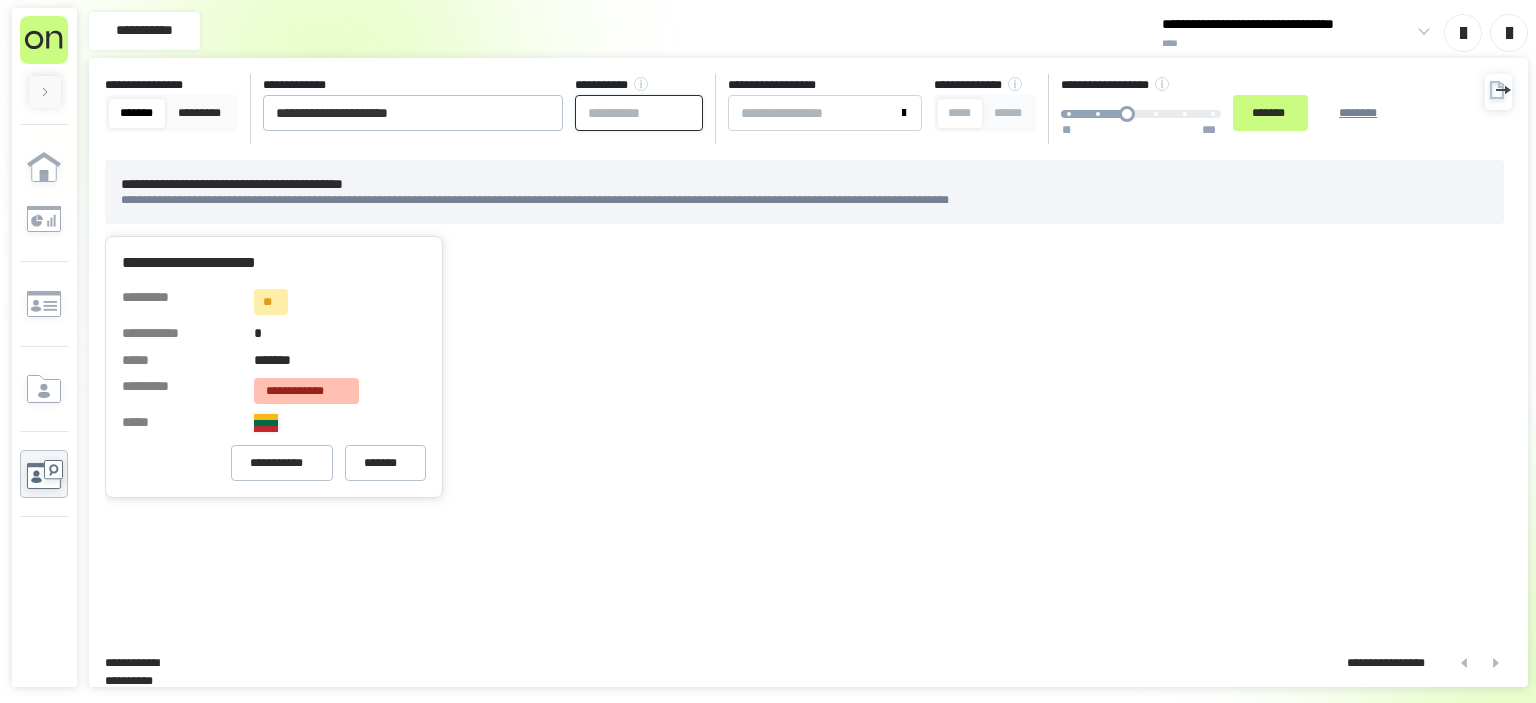 click at bounding box center (639, 113) 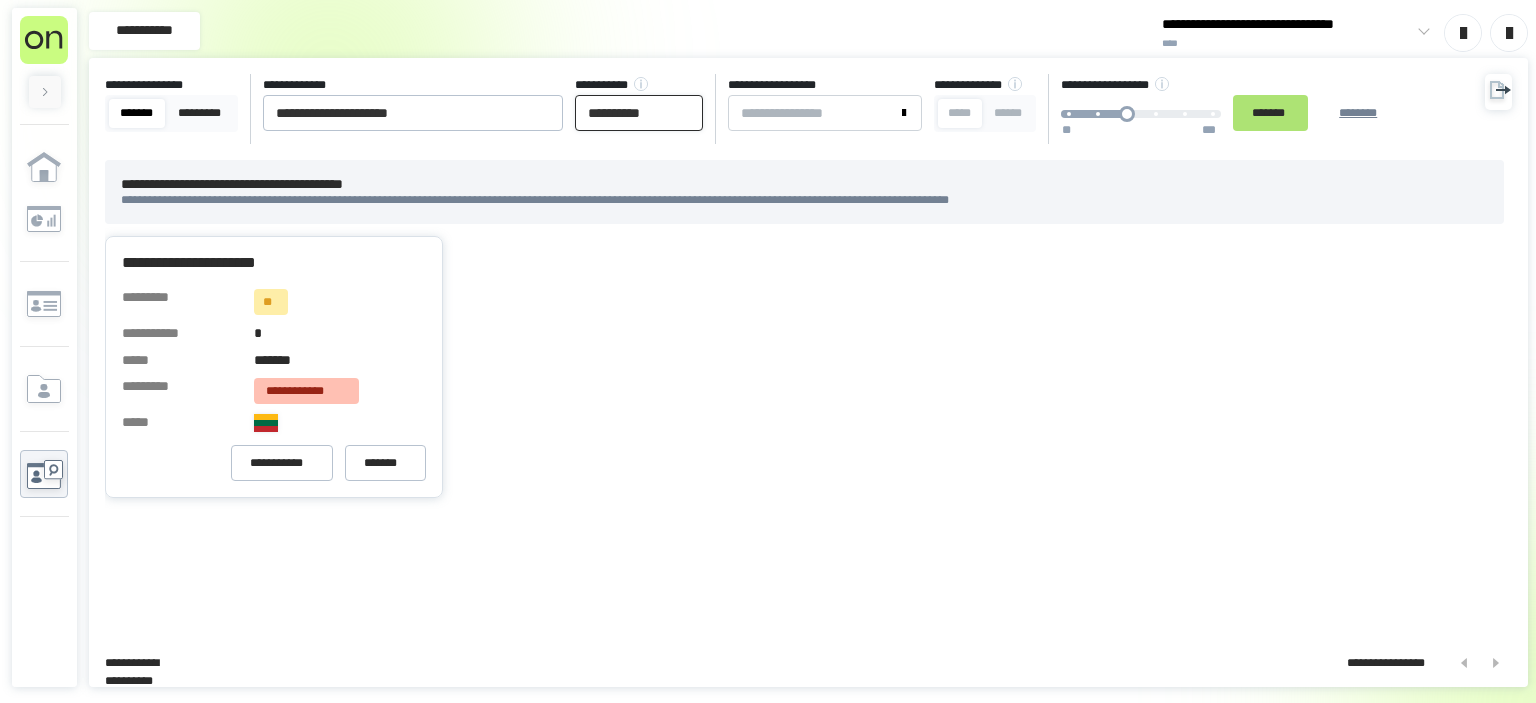 type on "**********" 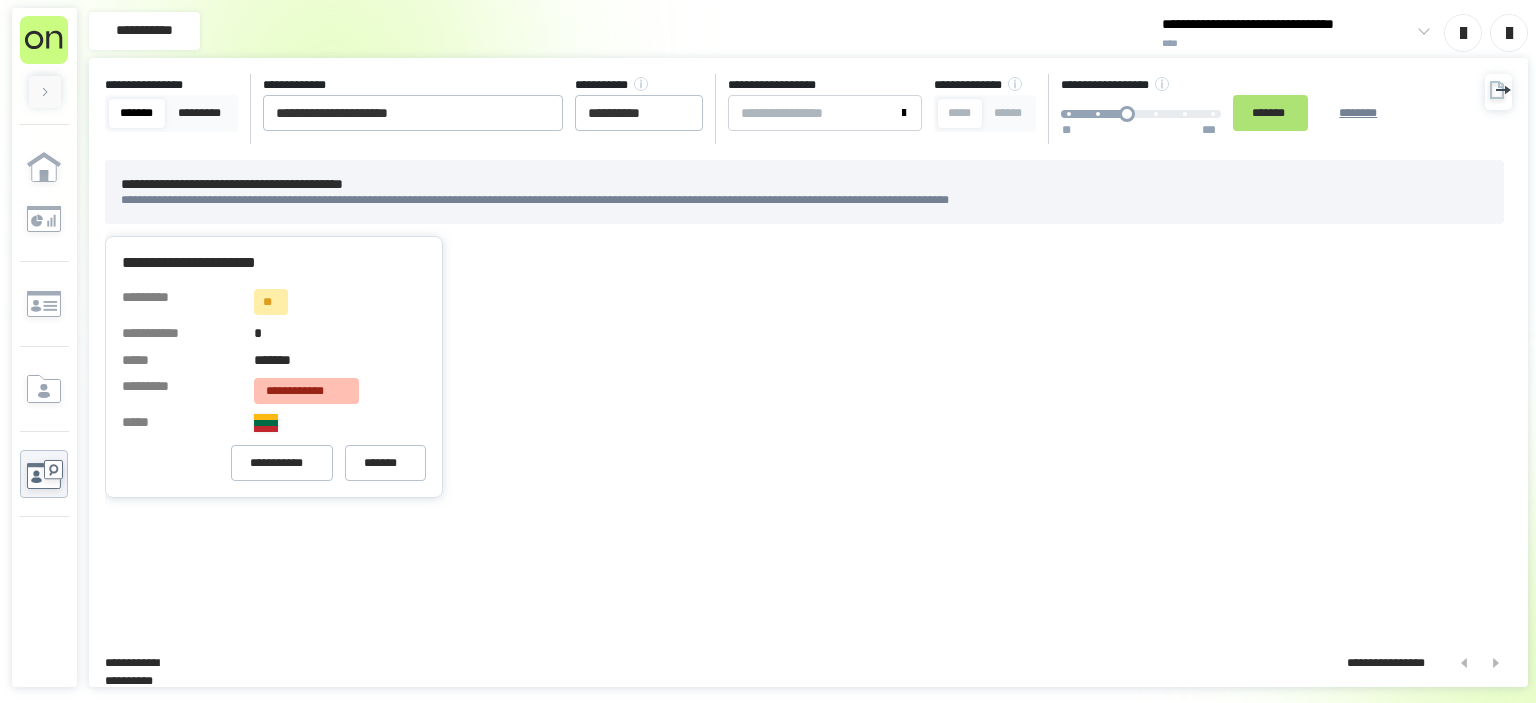 click on "*******" at bounding box center (1270, 113) 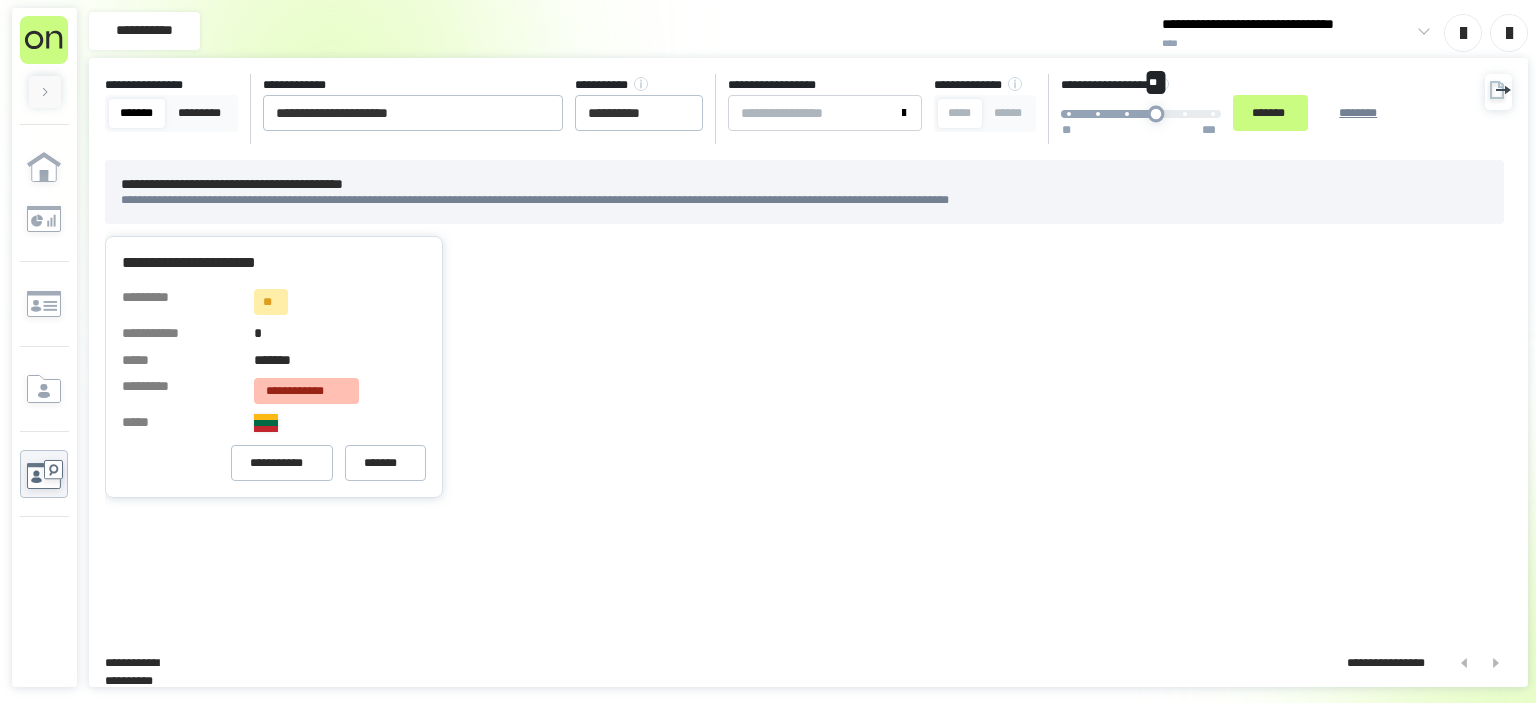 drag, startPoint x: 1177, startPoint y: 116, endPoint x: 1208, endPoint y: 122, distance: 31.575306 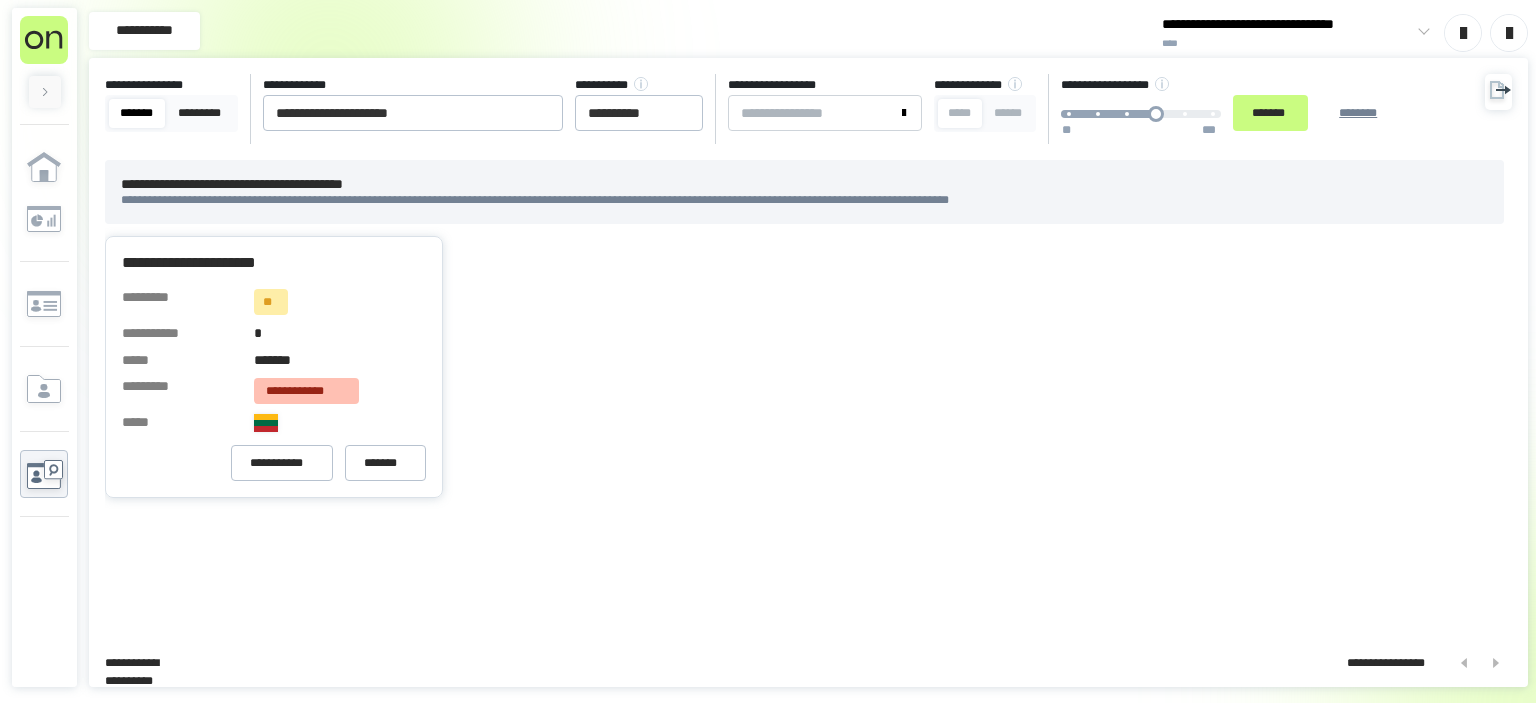 drag, startPoint x: 1309, startPoint y: 122, endPoint x: 1281, endPoint y: 275, distance: 155.54099 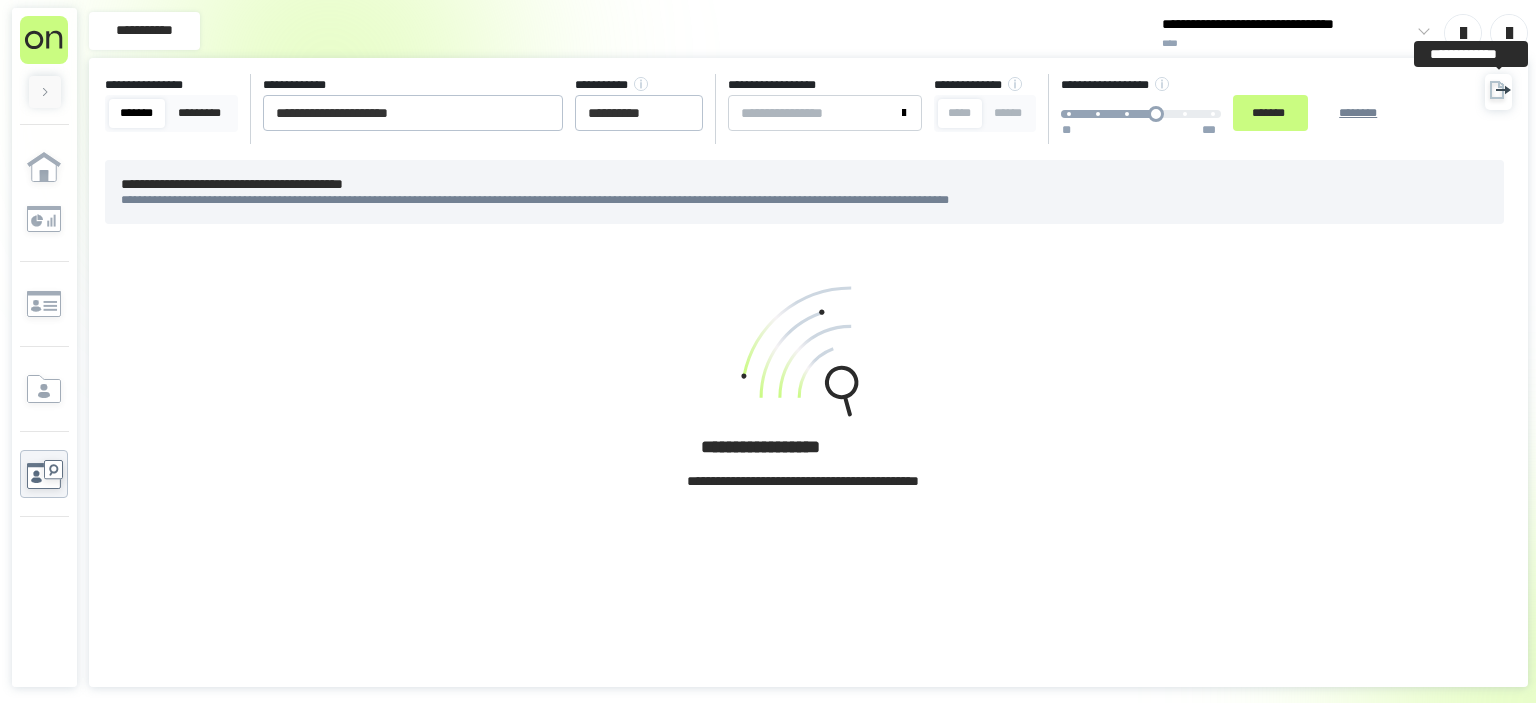 click at bounding box center (1498, 92) 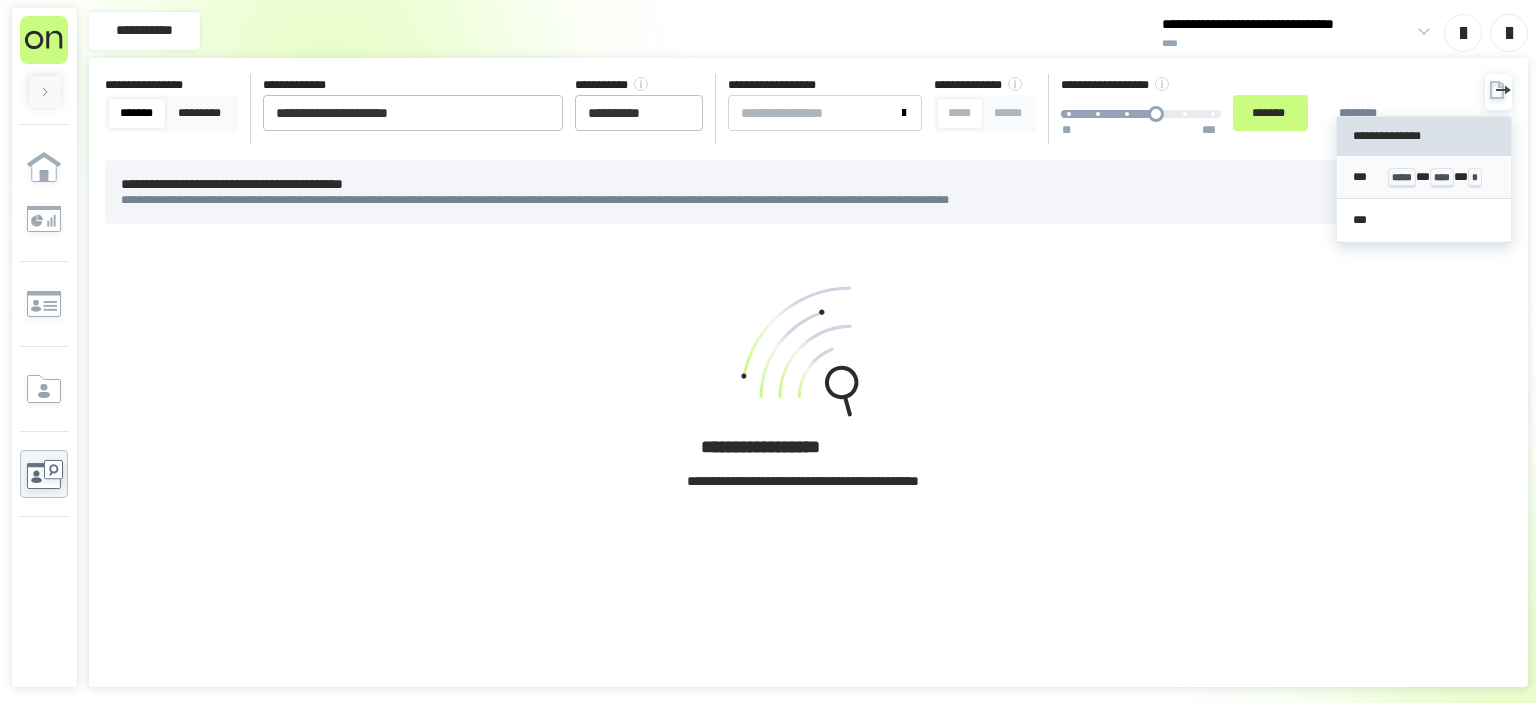 click on "*** ***** * **** *   *" at bounding box center [1424, 177] 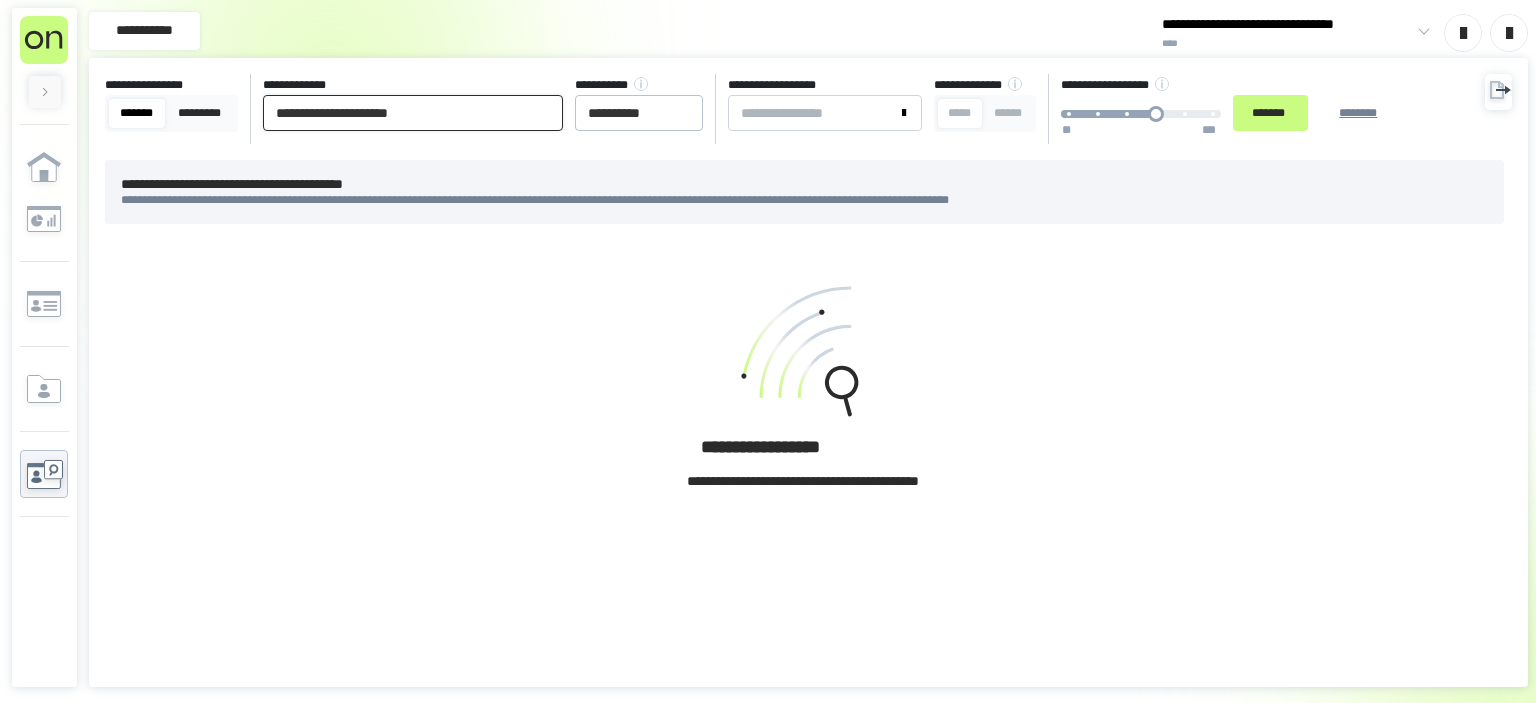 drag, startPoint x: 494, startPoint y: 118, endPoint x: 0, endPoint y: 90, distance: 494.79288 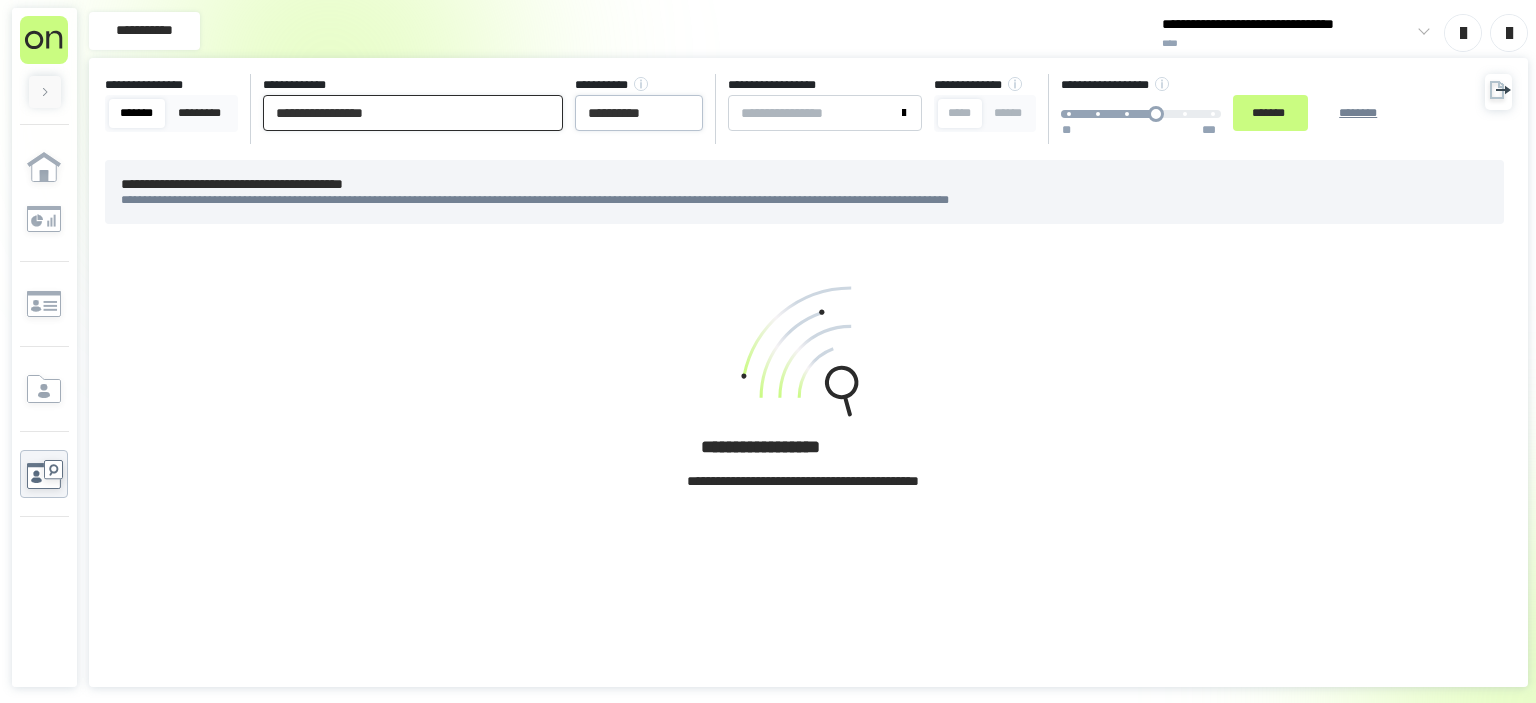 type on "**********" 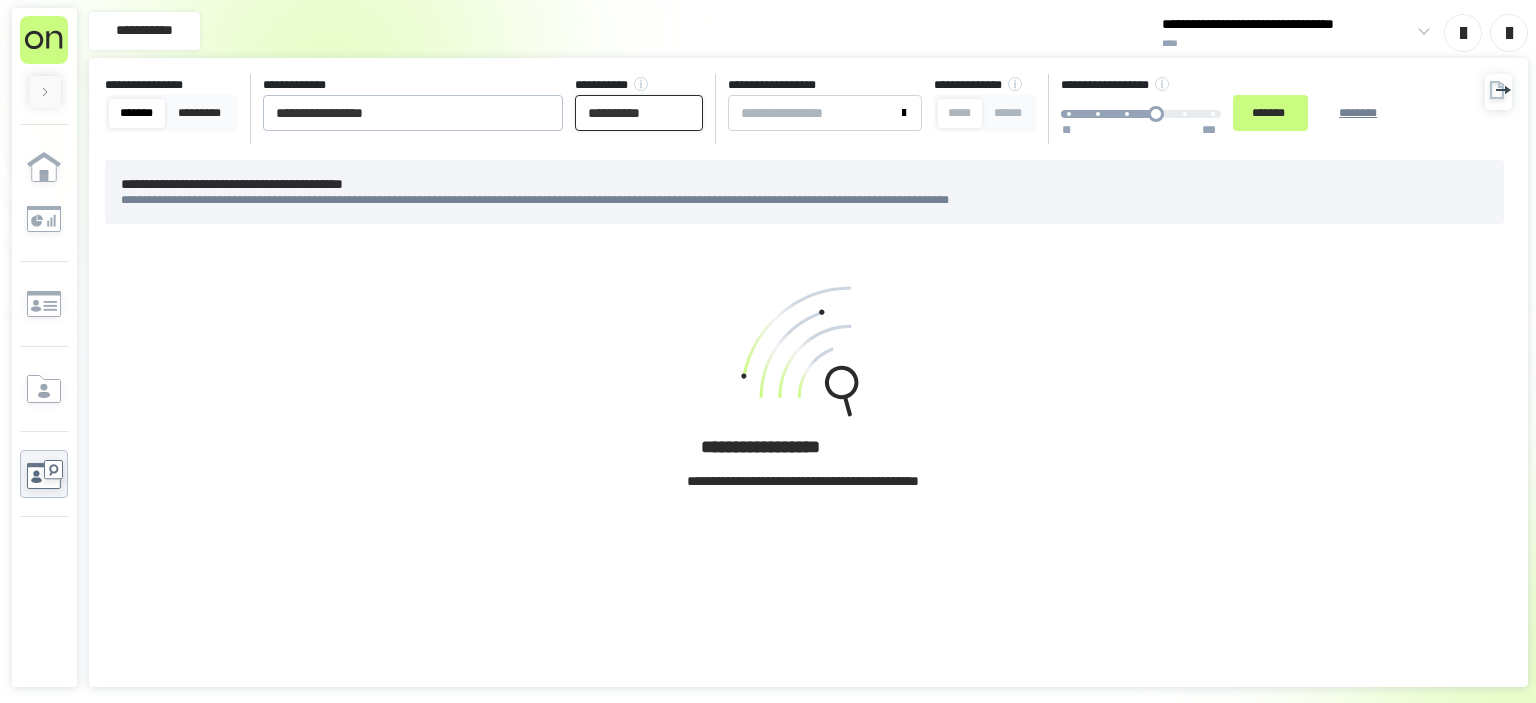 drag, startPoint x: 678, startPoint y: 110, endPoint x: 10, endPoint y: 91, distance: 668.27014 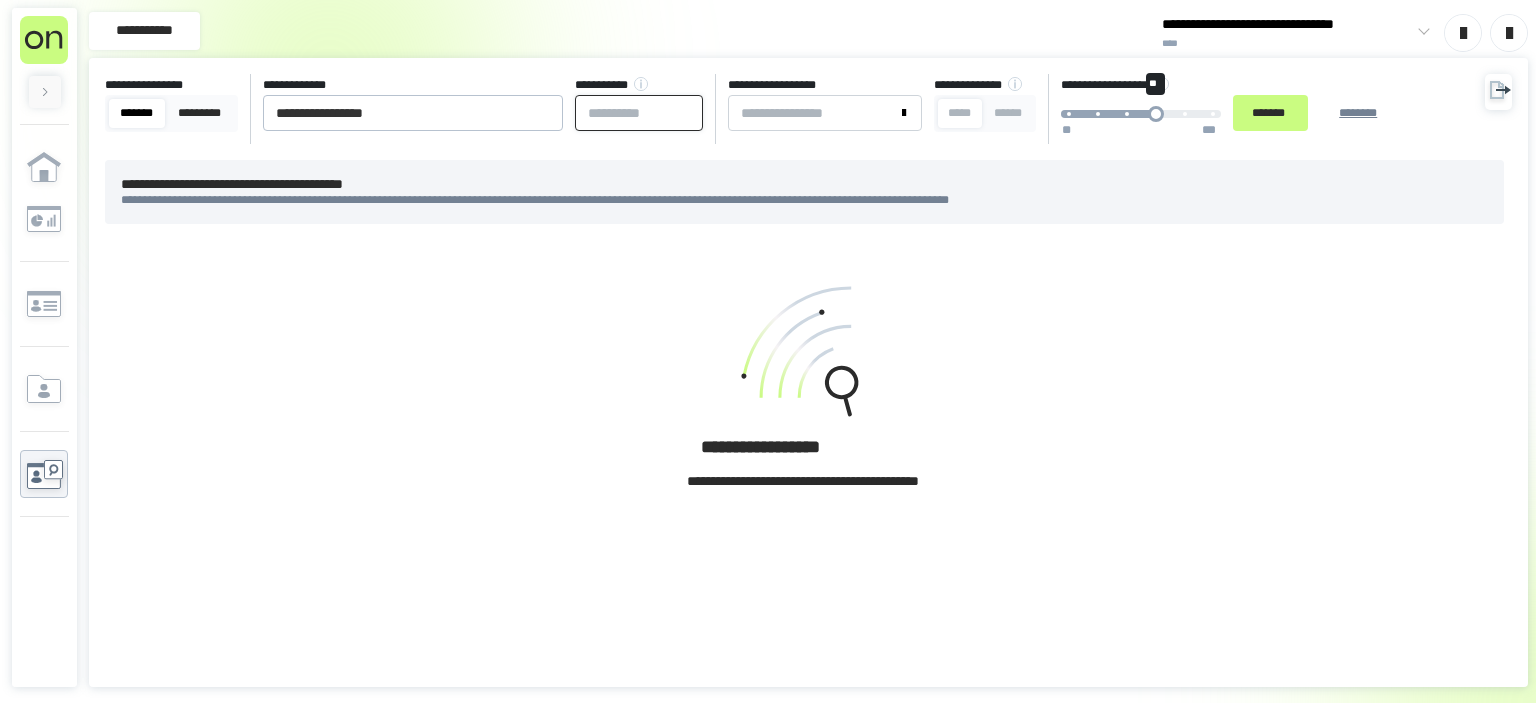 type 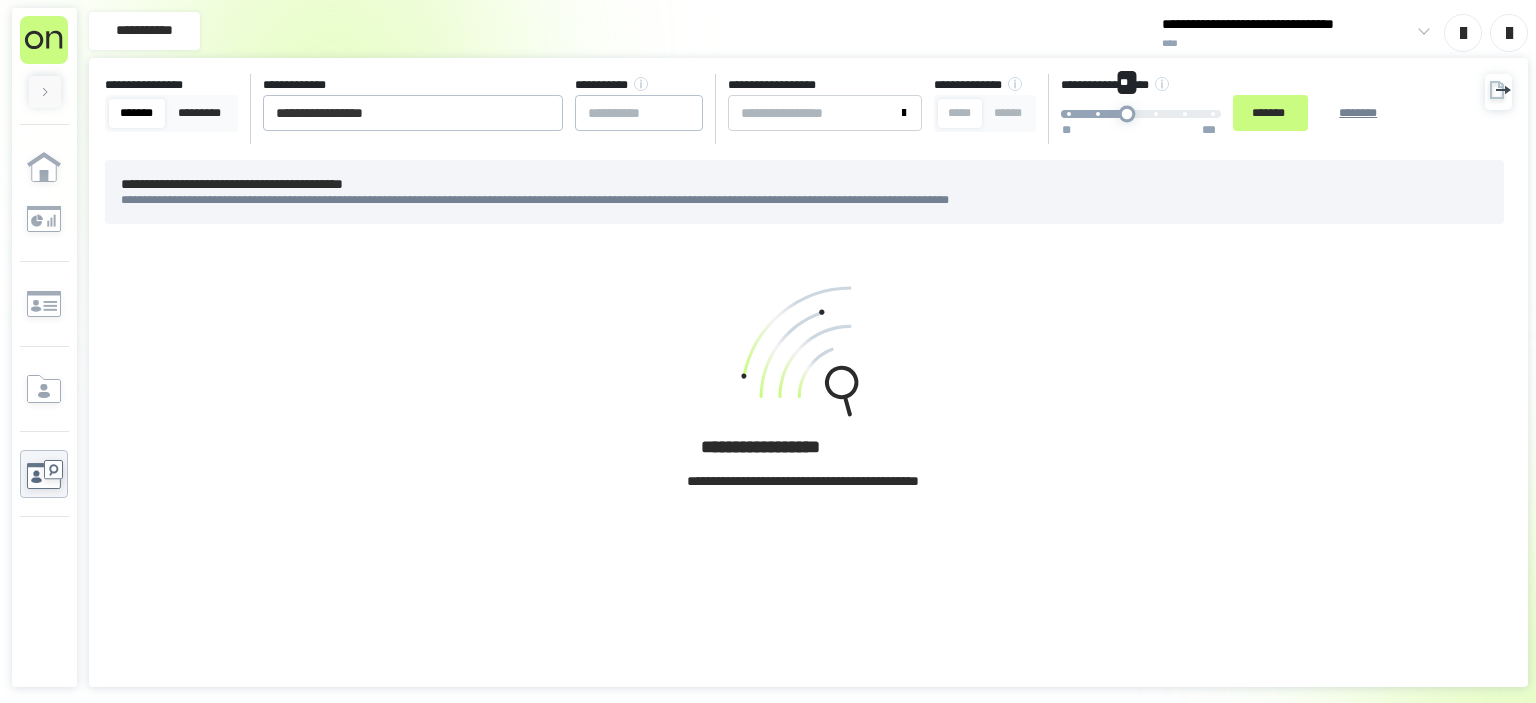 drag, startPoint x: 1210, startPoint y: 115, endPoint x: 1176, endPoint y: 116, distance: 34.0147 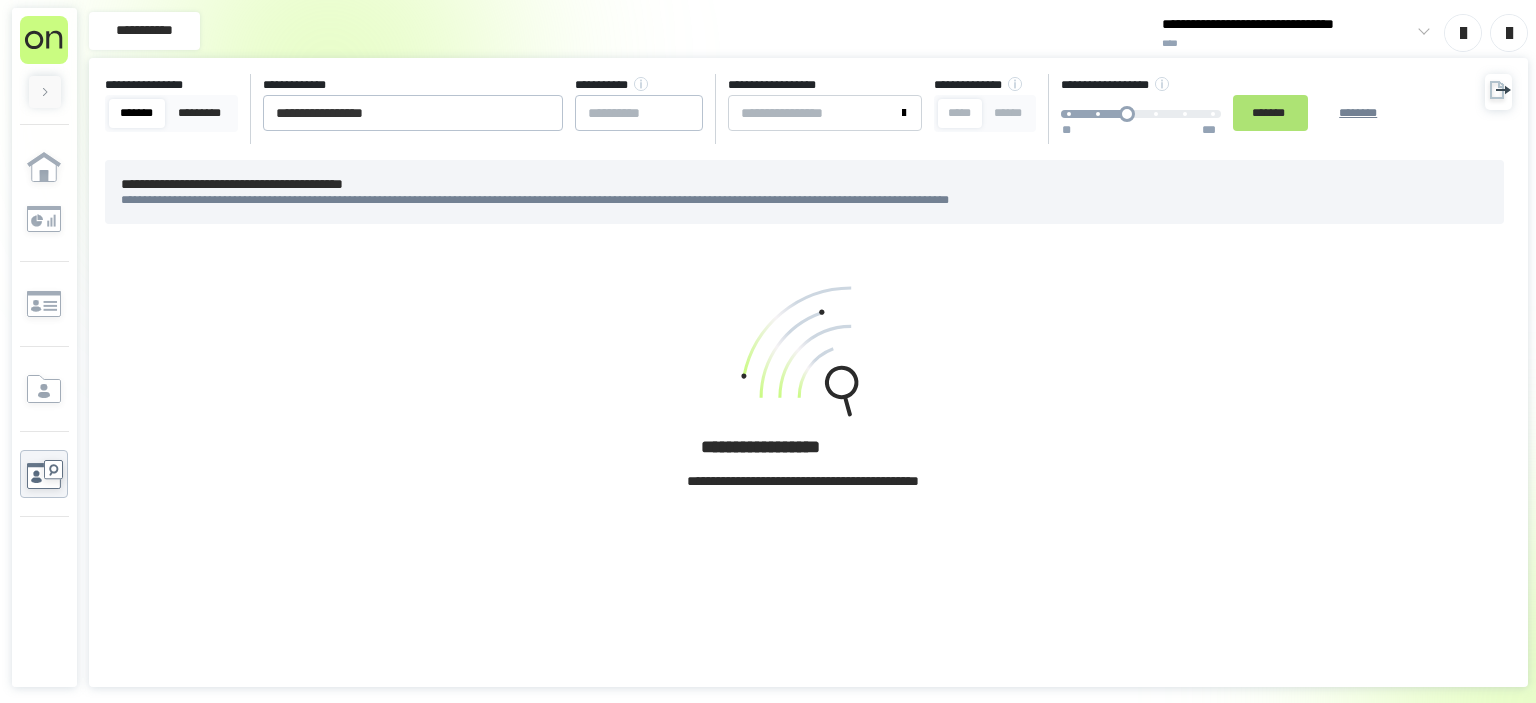 click on "*******" at bounding box center (1270, 113) 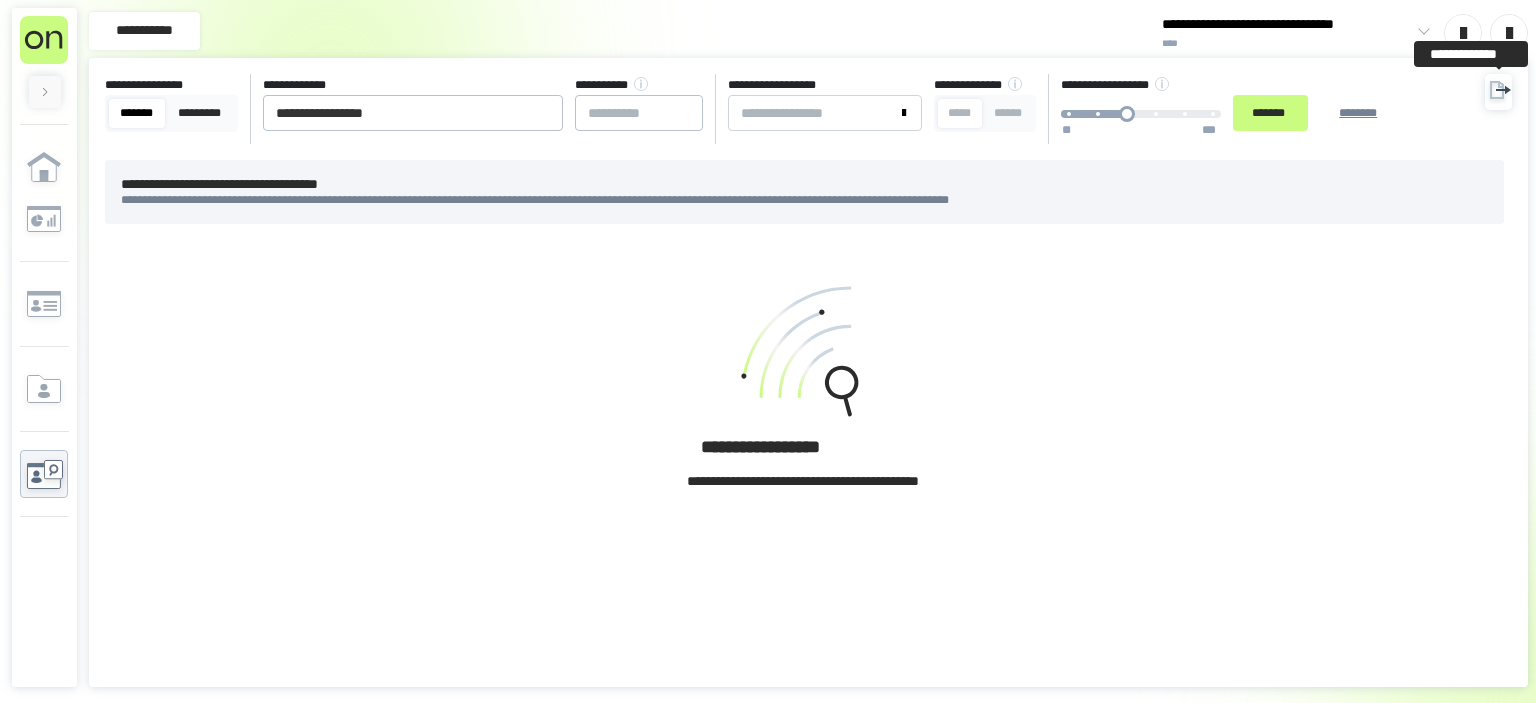 click 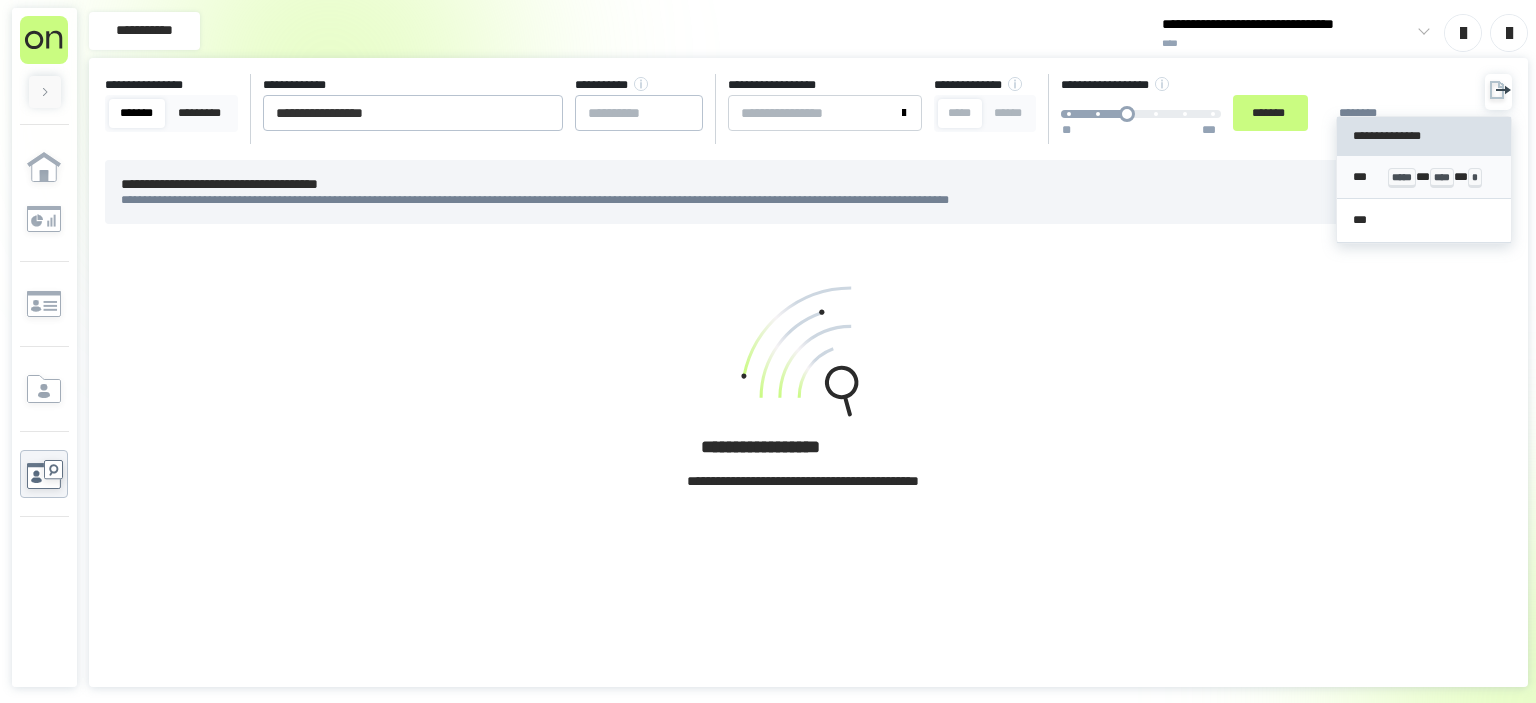 click on "*** ***** * **** *   *" at bounding box center [1424, 178] 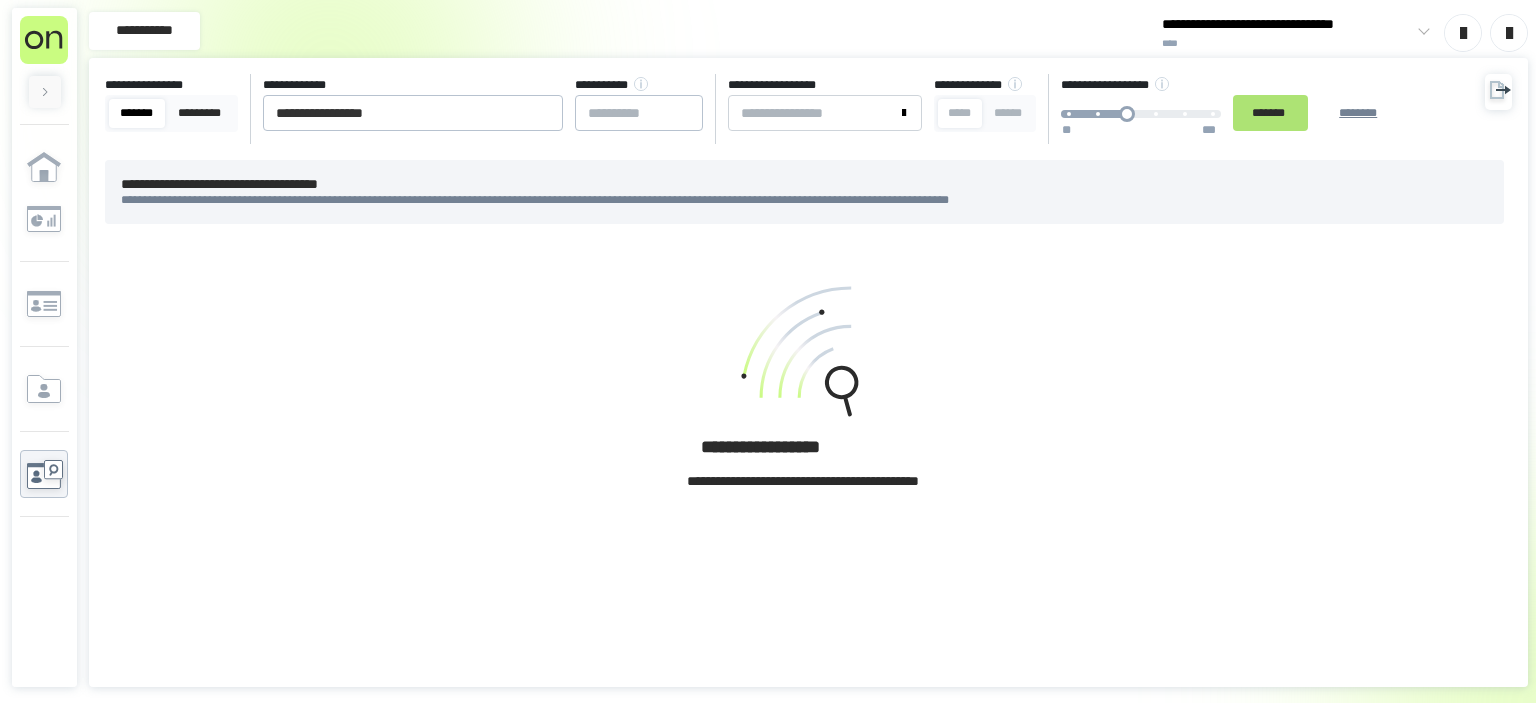 click on "*******" at bounding box center (1270, 113) 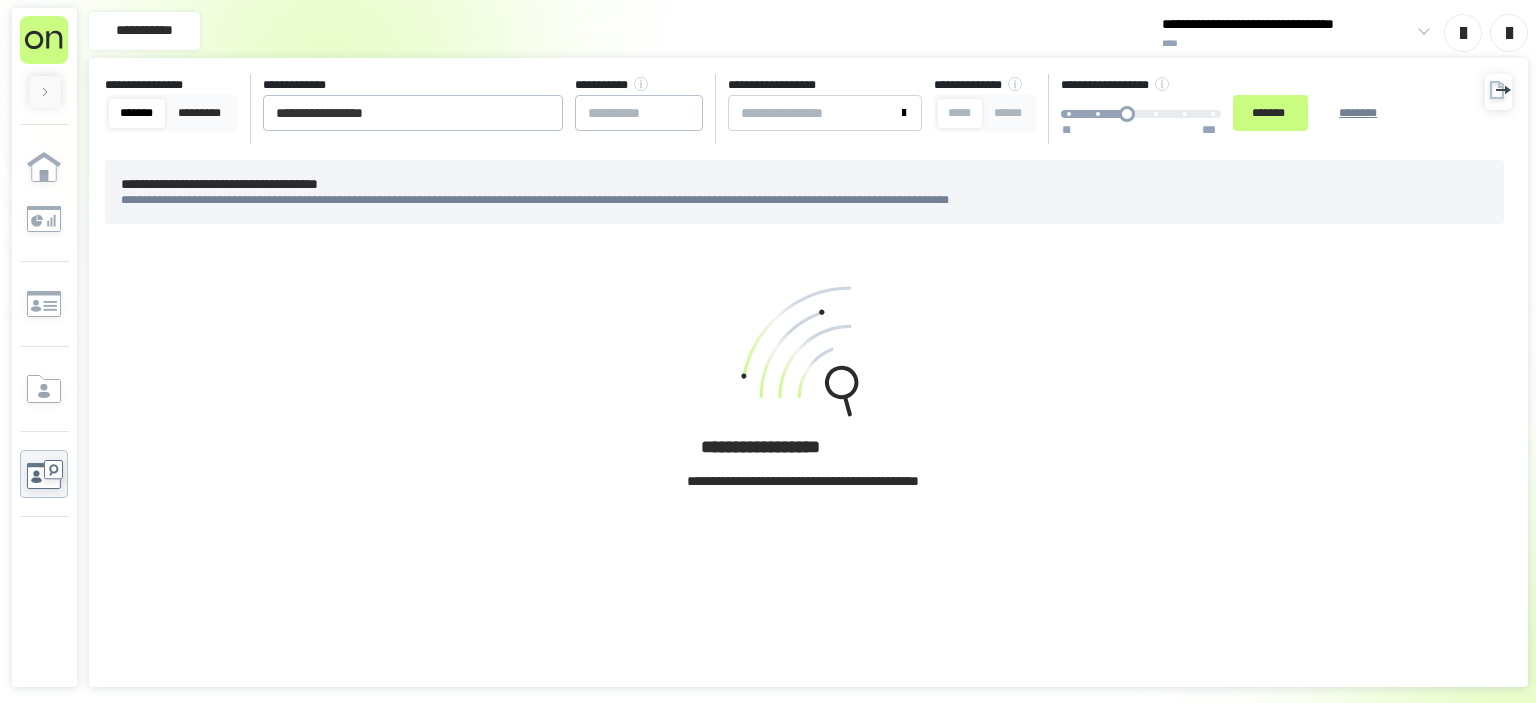 click 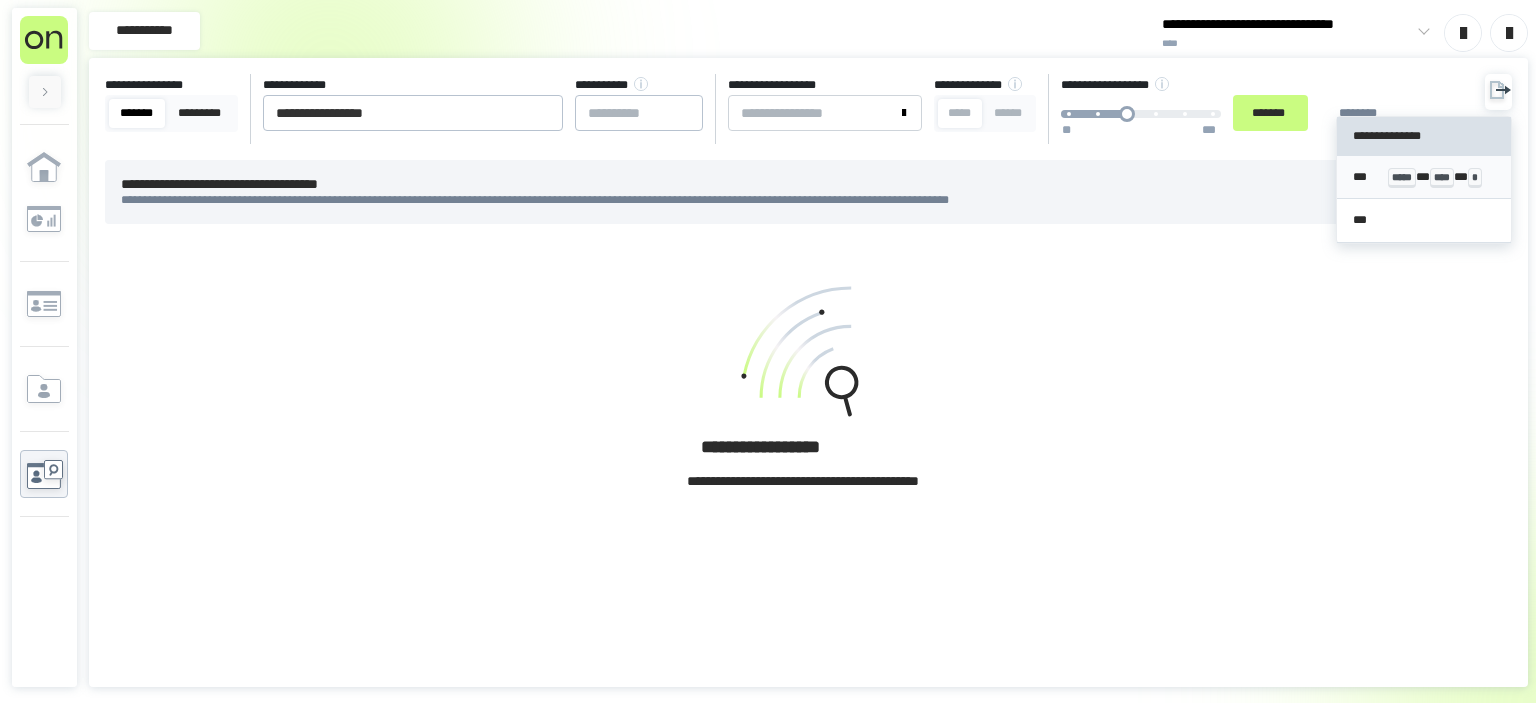 click on "*** ***** * **** *   *" at bounding box center (1424, 177) 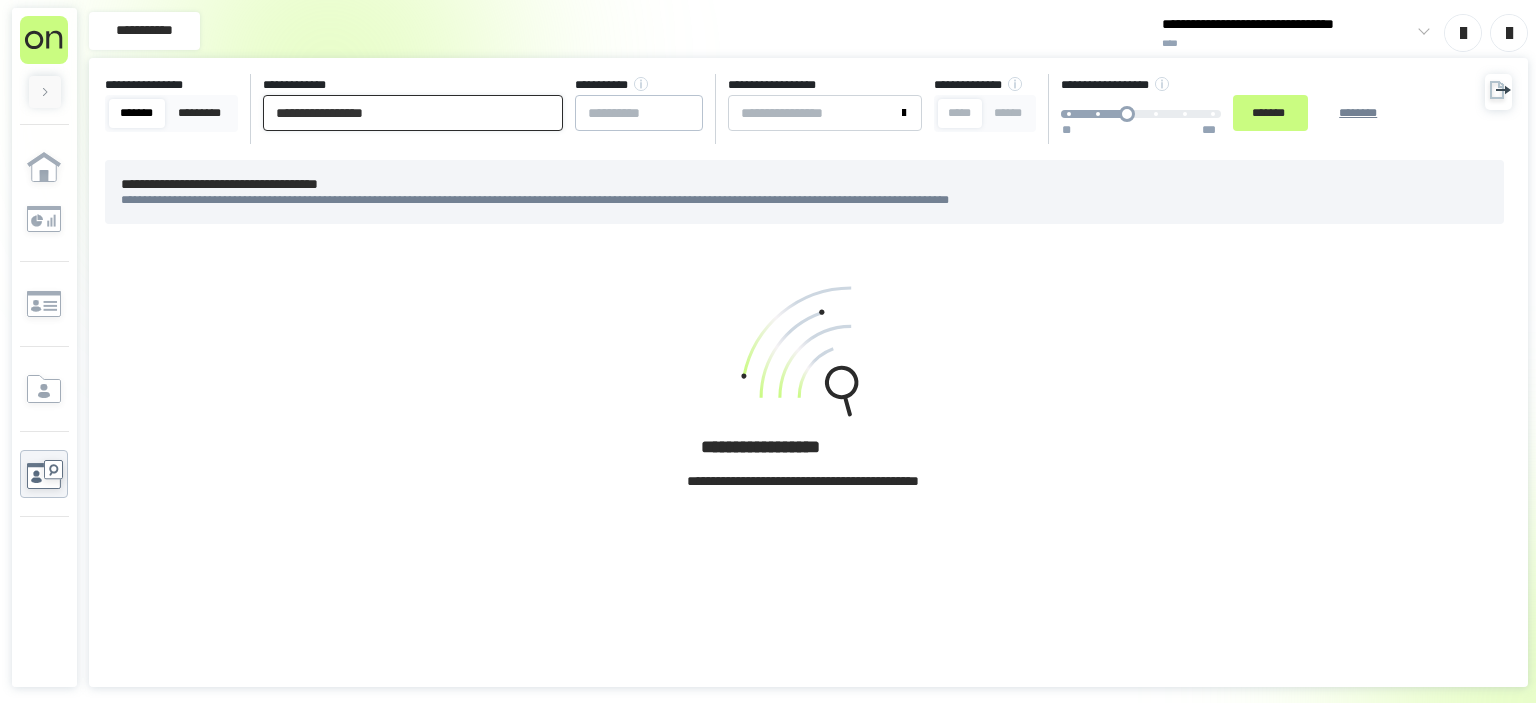 drag, startPoint x: 471, startPoint y: 106, endPoint x: 0, endPoint y: 105, distance: 471.00107 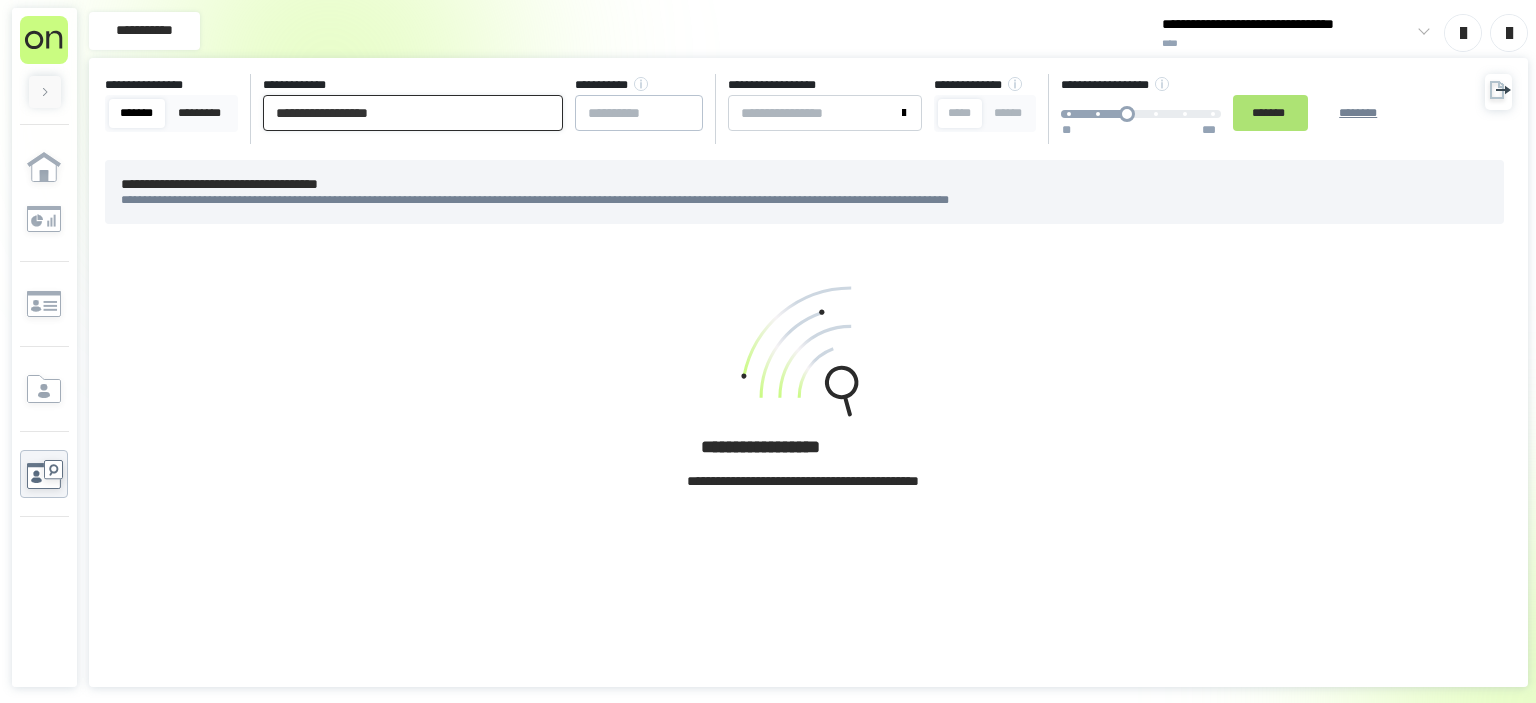 type on "**********" 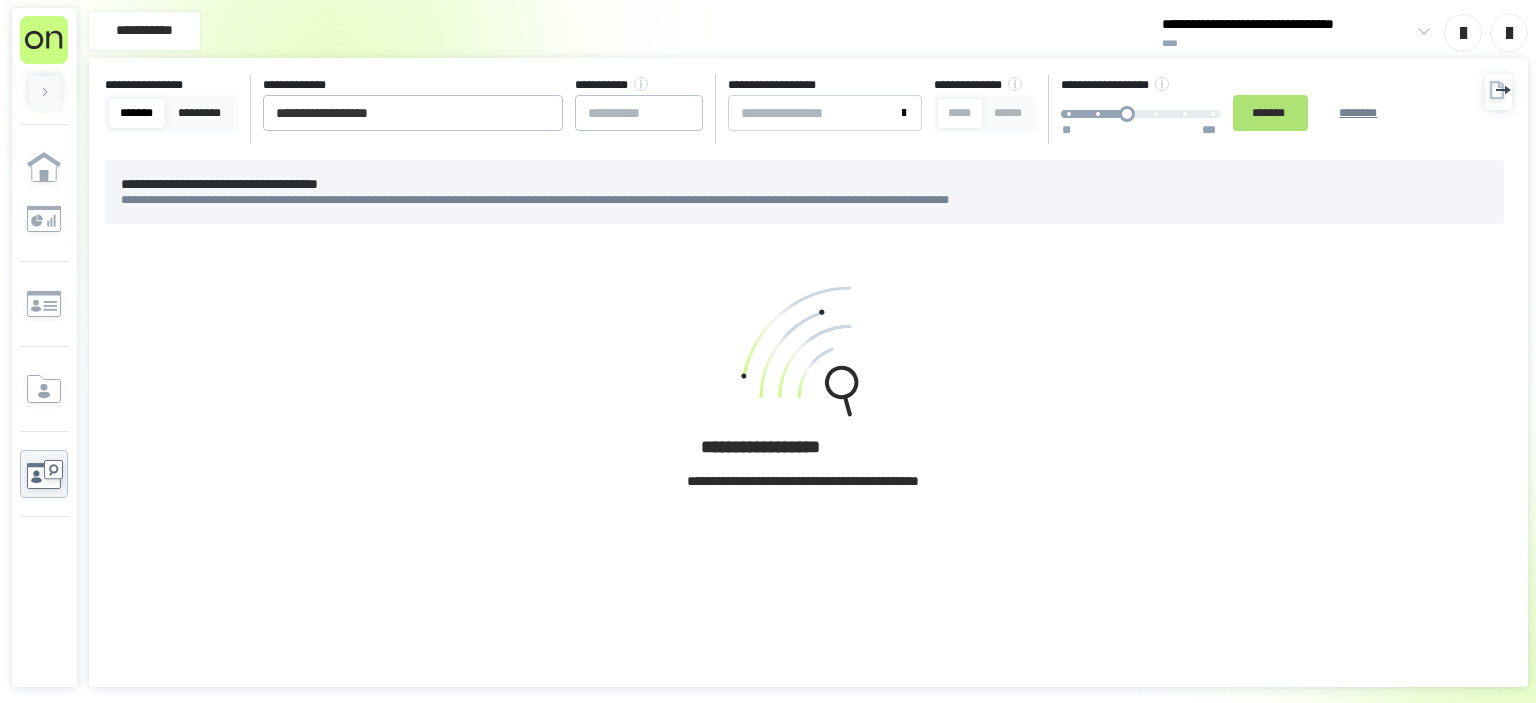 click on "*******" at bounding box center [1270, 113] 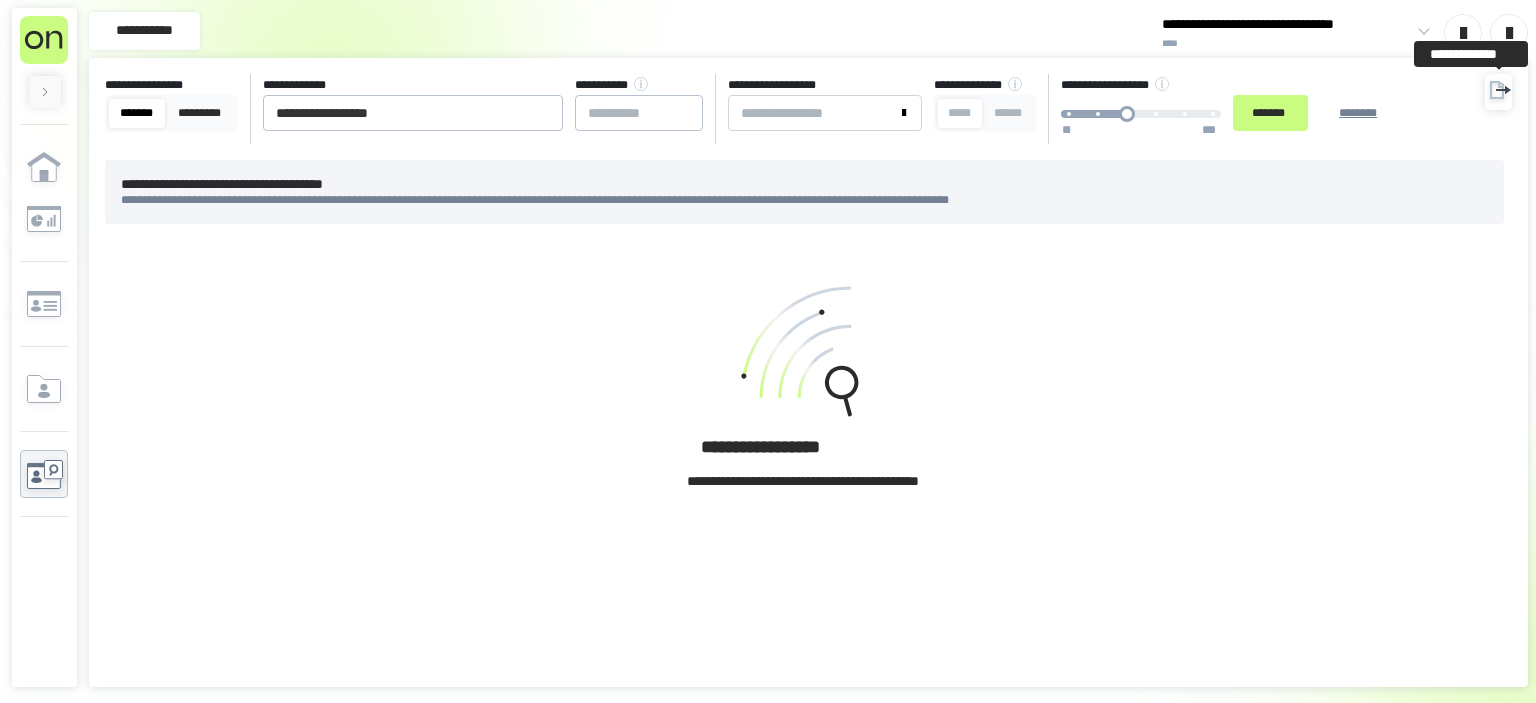 click 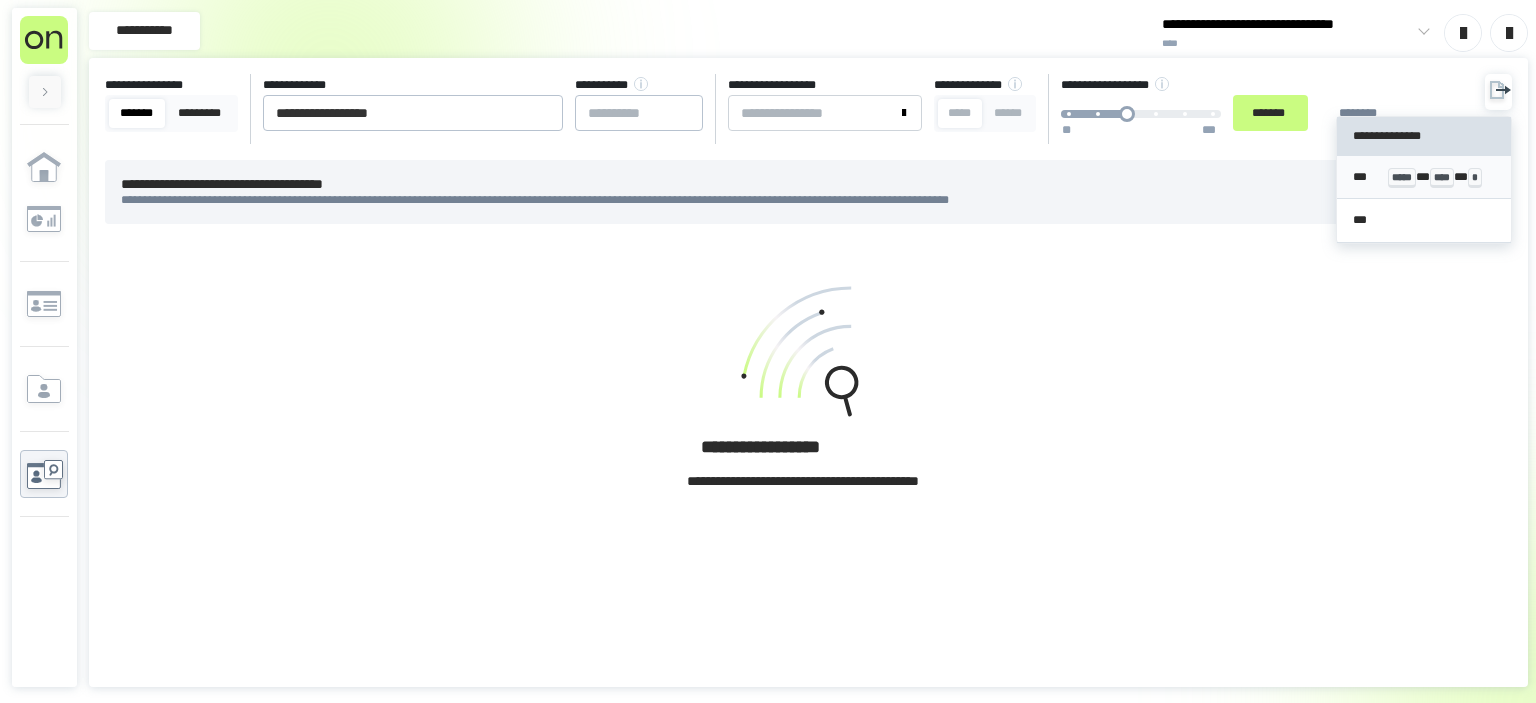 click on "*** ***** * **** *   *" at bounding box center [1424, 177] 